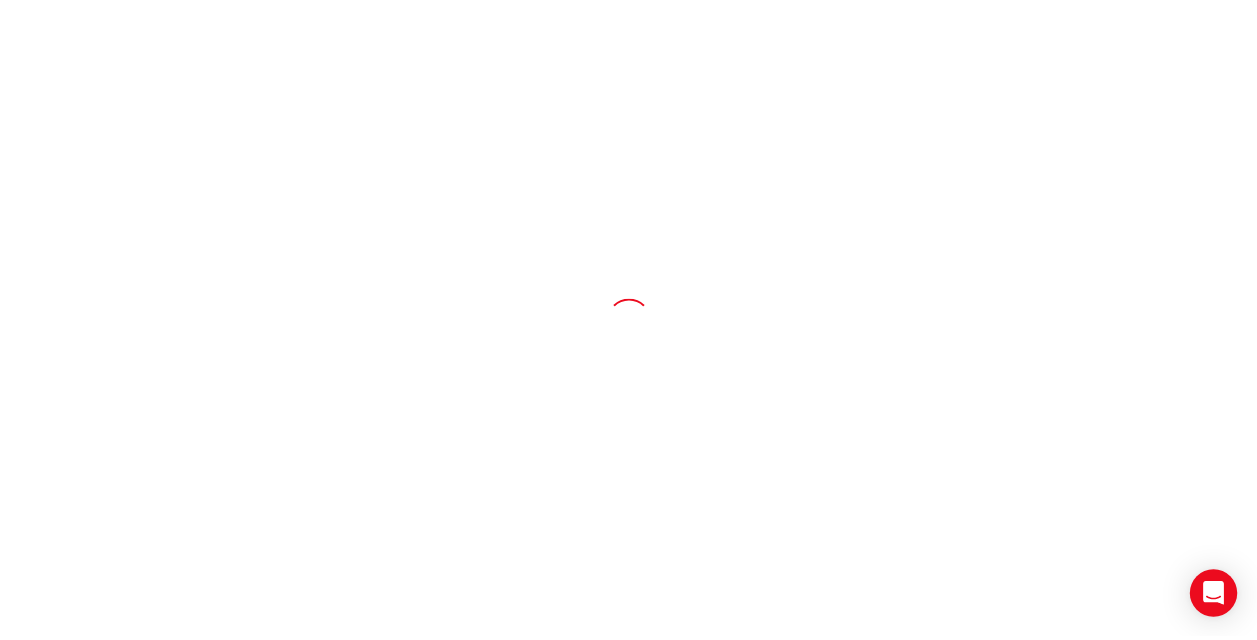 scroll, scrollTop: 0, scrollLeft: 0, axis: both 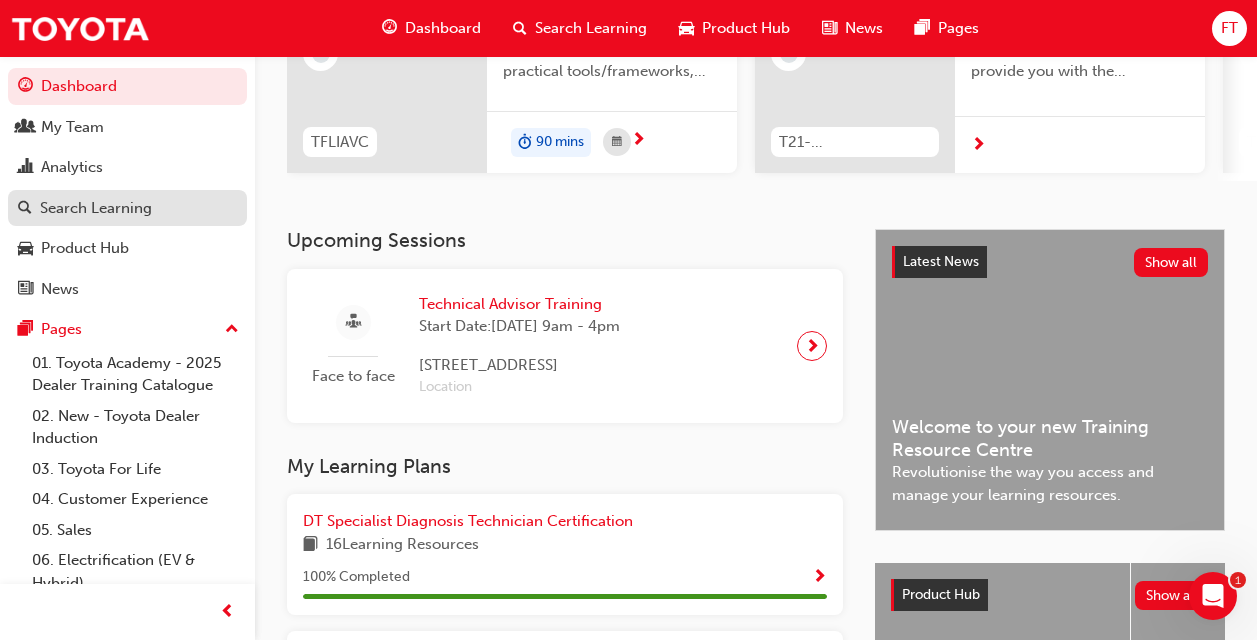 click on "Search Learning" at bounding box center [127, 208] 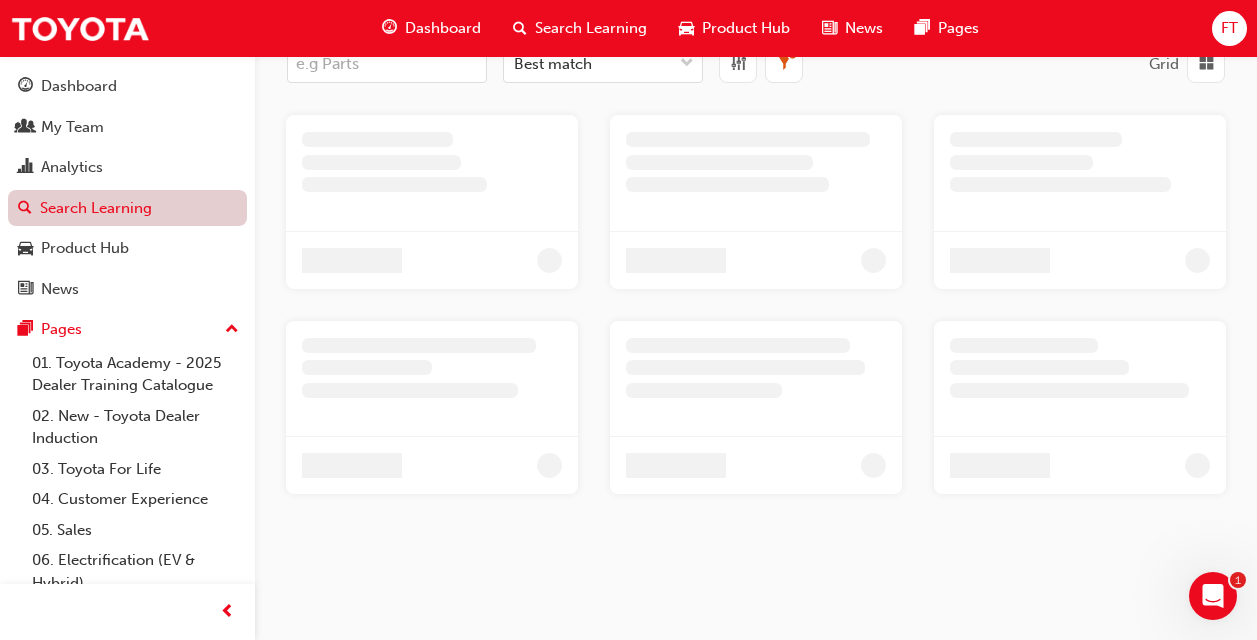 scroll, scrollTop: 0, scrollLeft: 0, axis: both 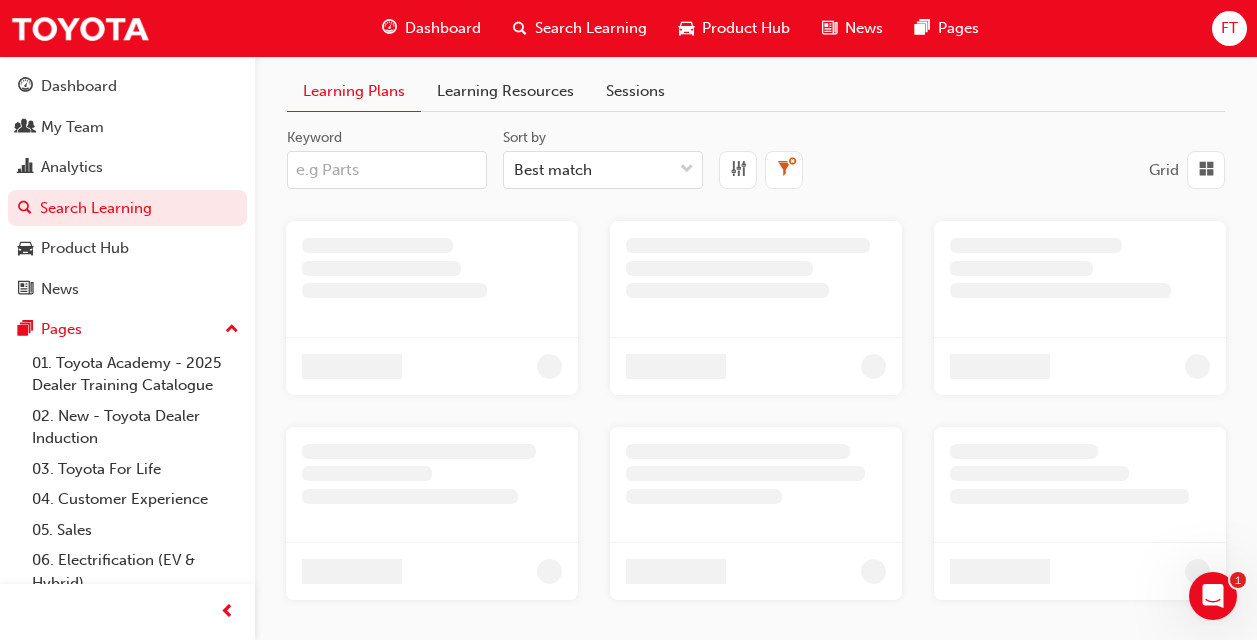 click on "Keyword" at bounding box center [387, 170] 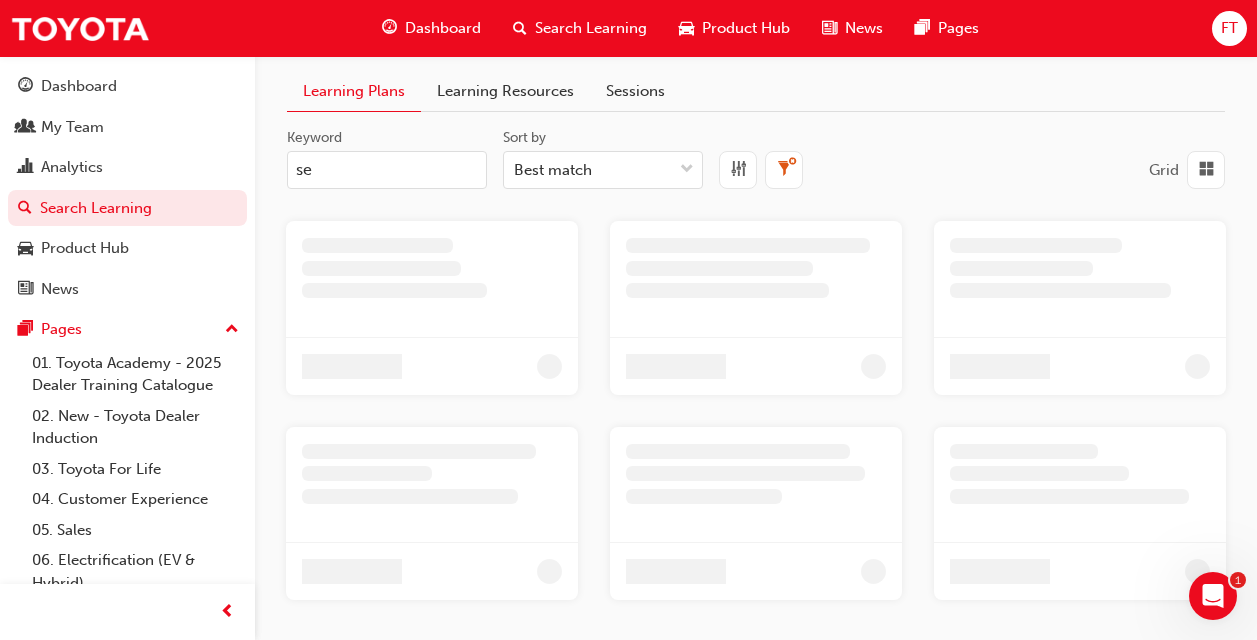 type on "ser" 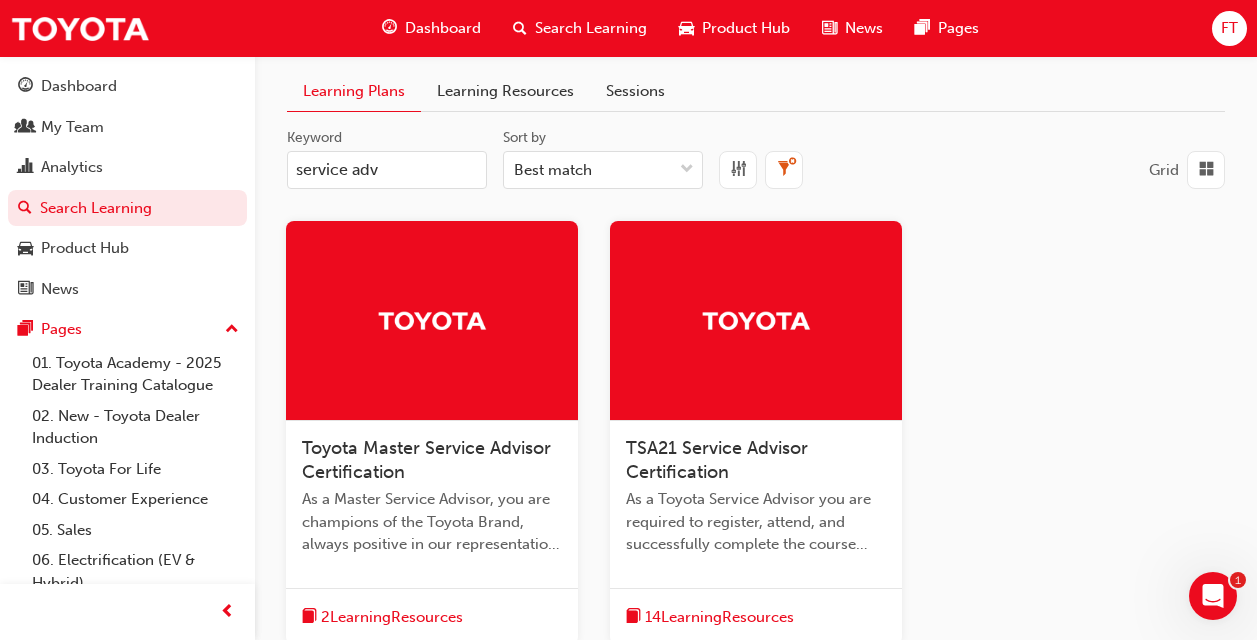 type on "service adv" 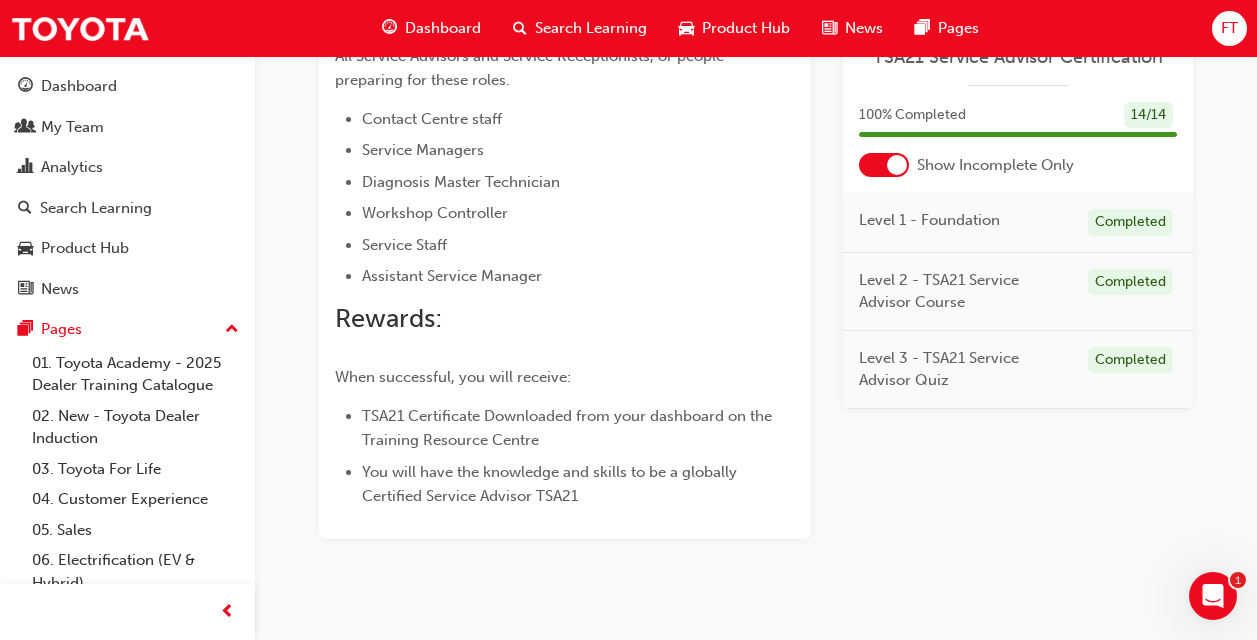 scroll, scrollTop: 1565, scrollLeft: 0, axis: vertical 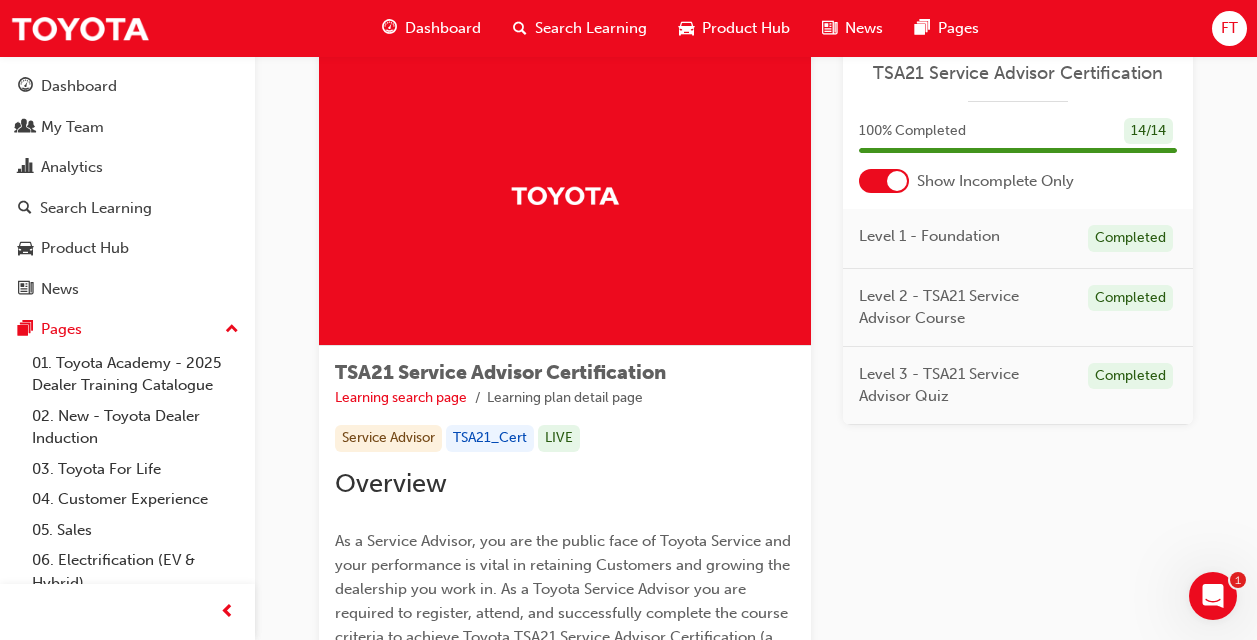 click at bounding box center (897, 181) 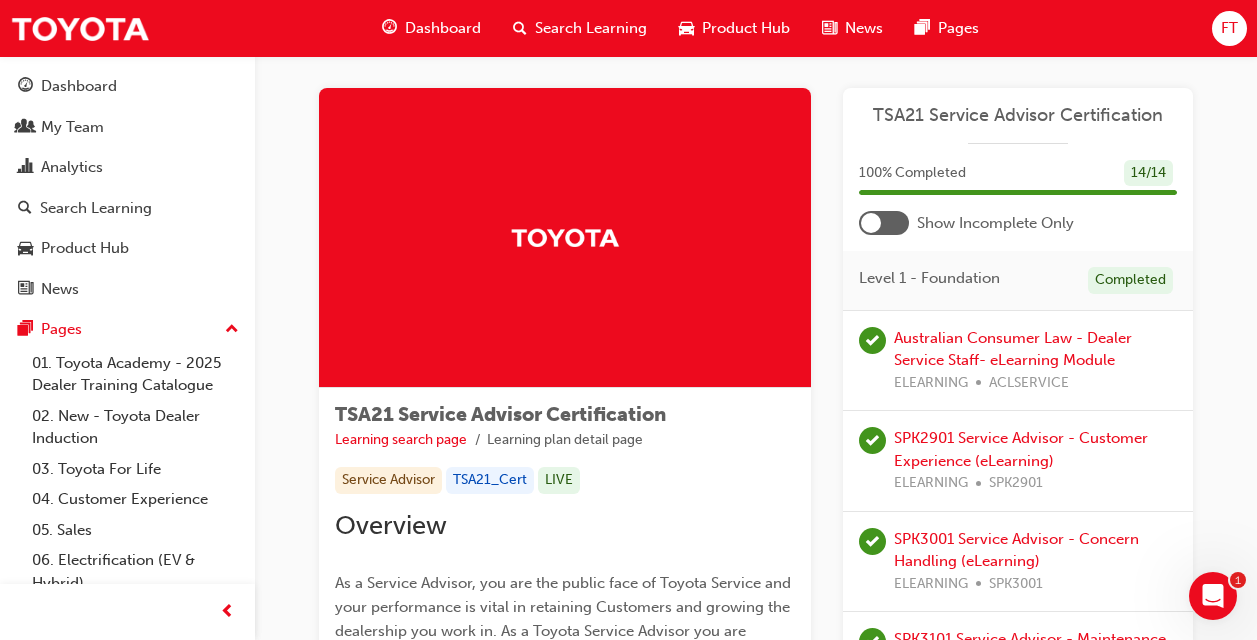 scroll, scrollTop: 0, scrollLeft: 0, axis: both 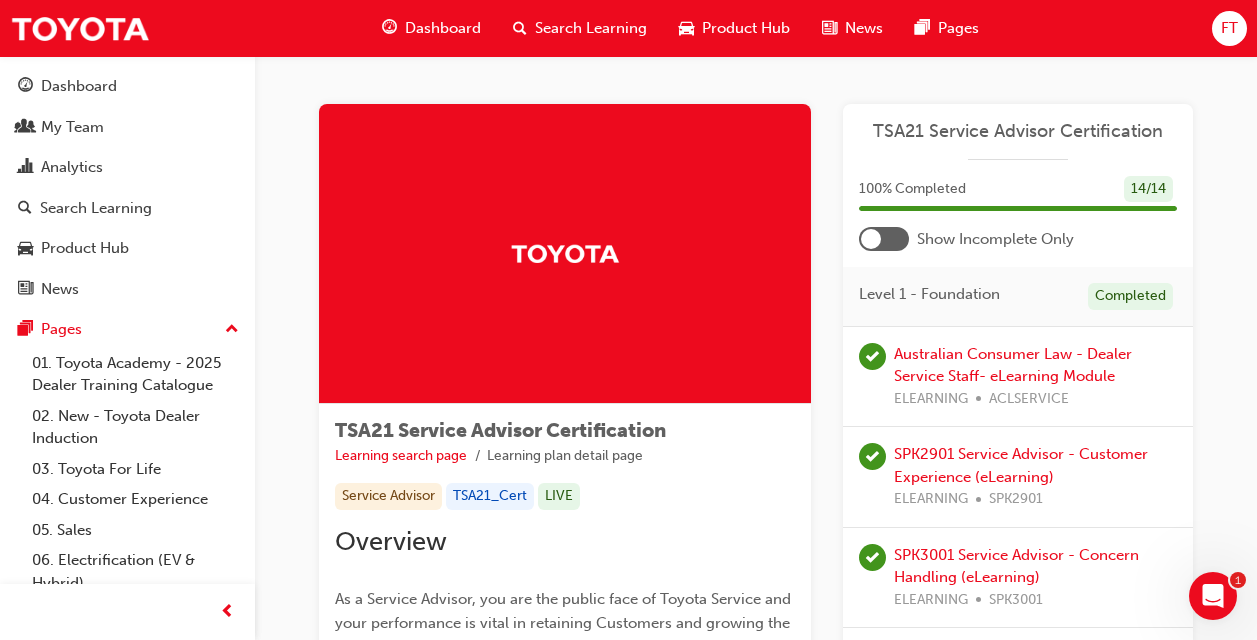 click on "TSA21_Cert" at bounding box center [490, 496] 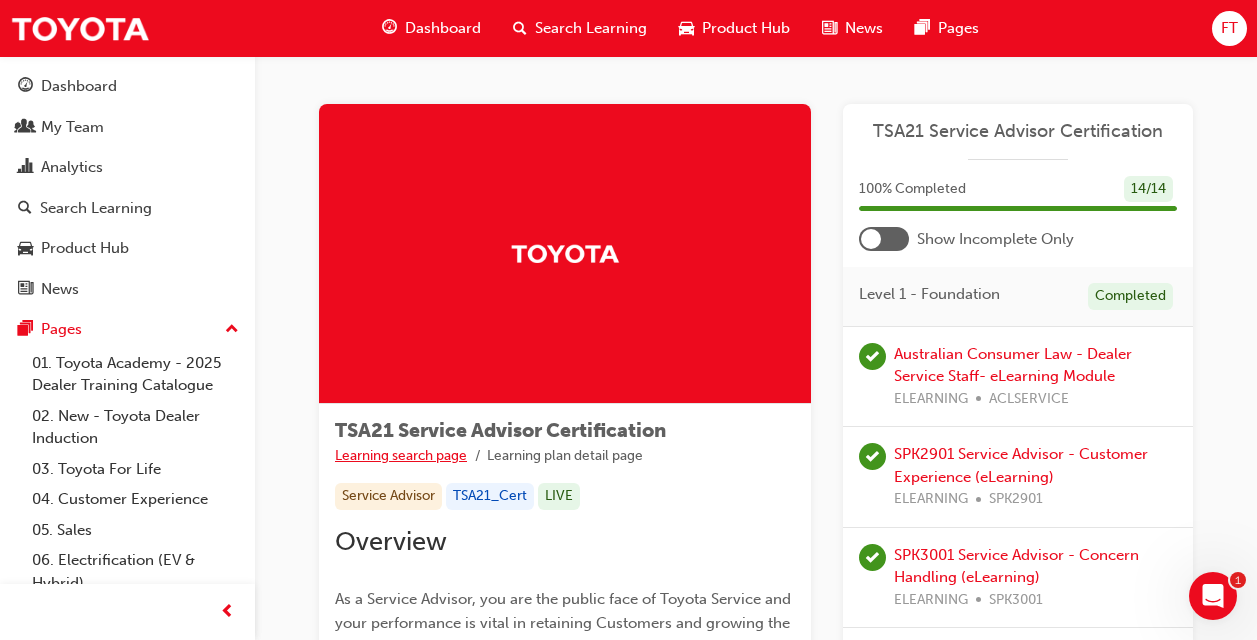 click on "Learning search page" at bounding box center [401, 455] 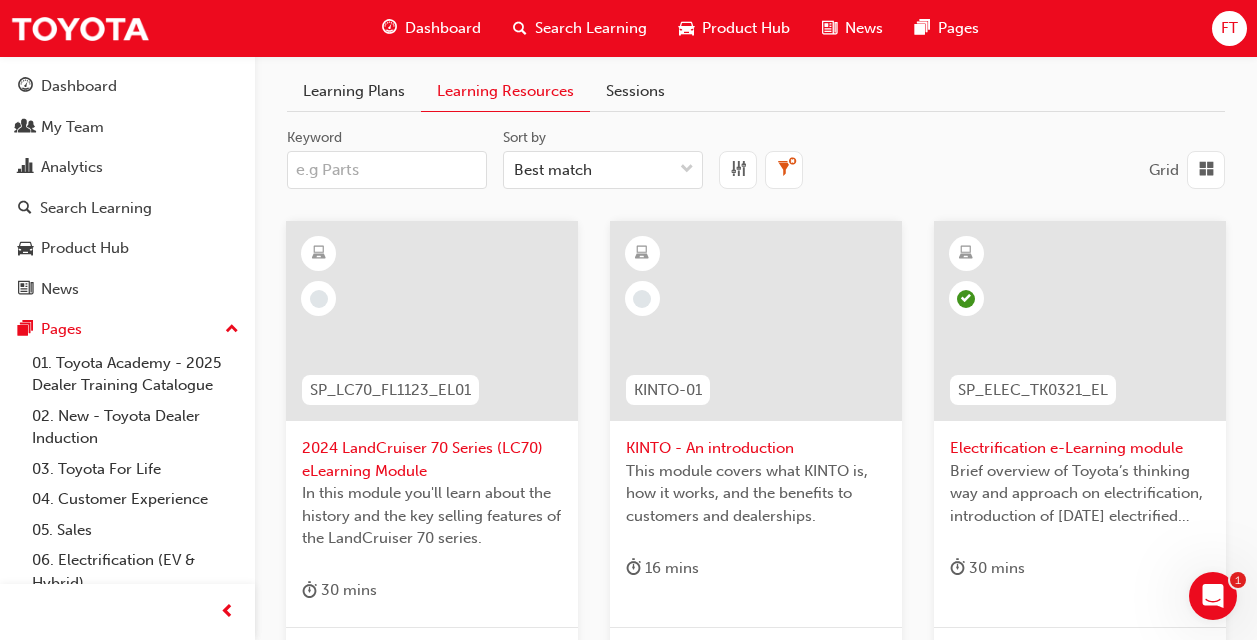 click on "Learning Plans" at bounding box center [354, 91] 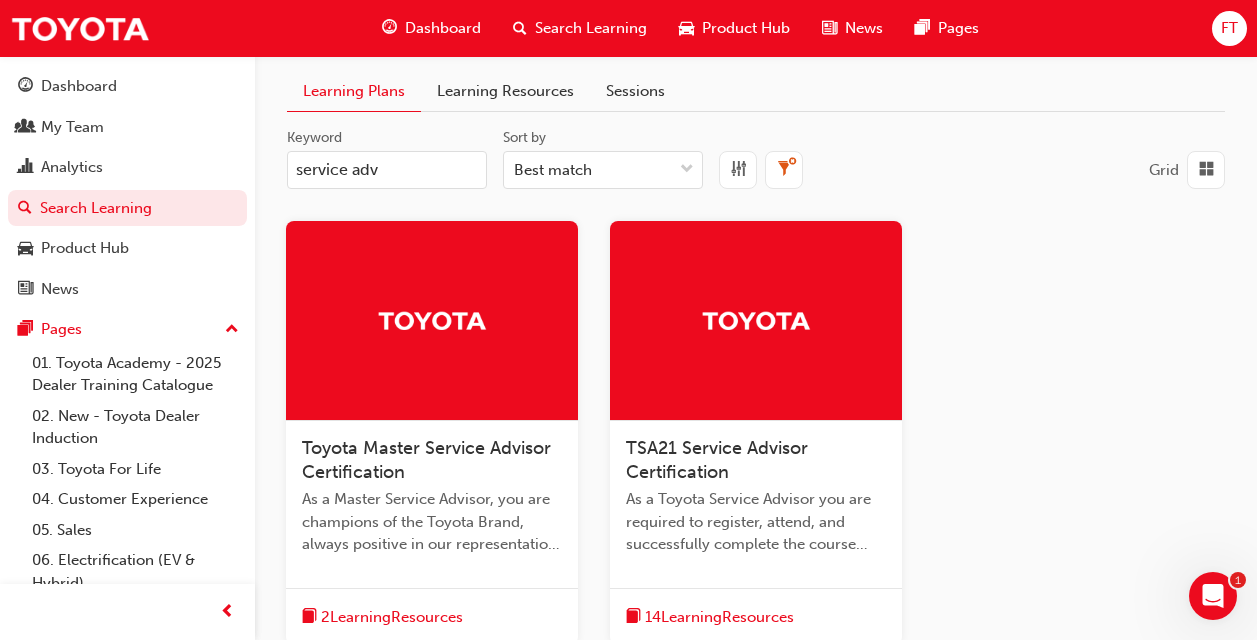 click at bounding box center [520, 28] 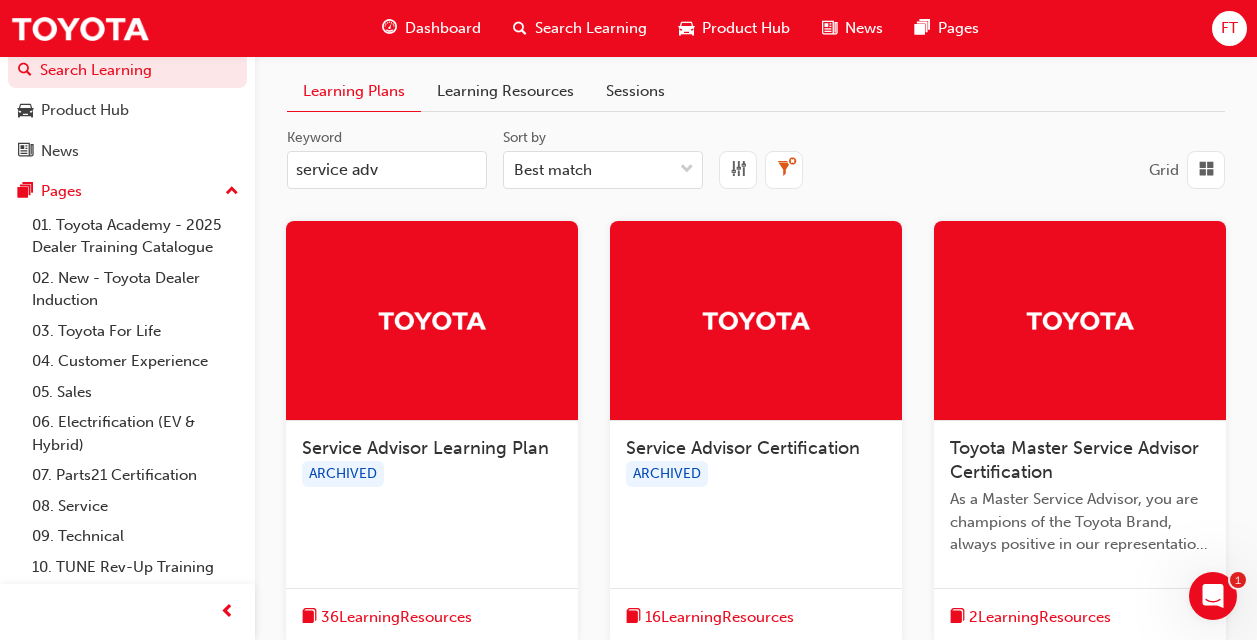 scroll, scrollTop: 169, scrollLeft: 0, axis: vertical 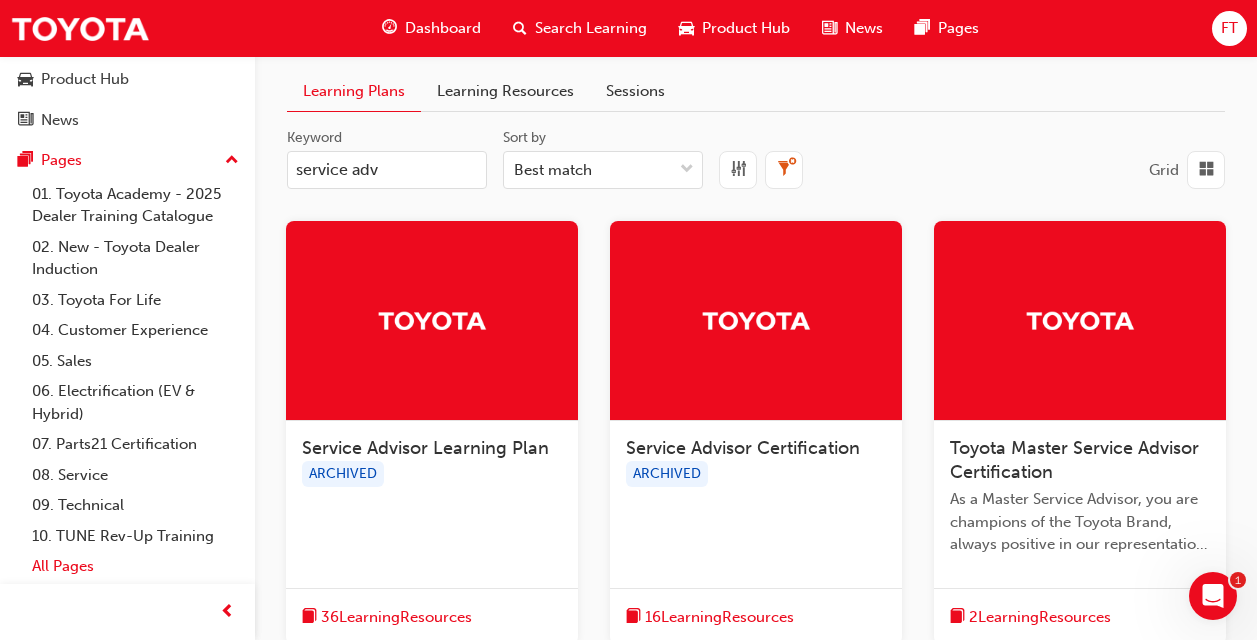 click on "All Pages" at bounding box center (135, 566) 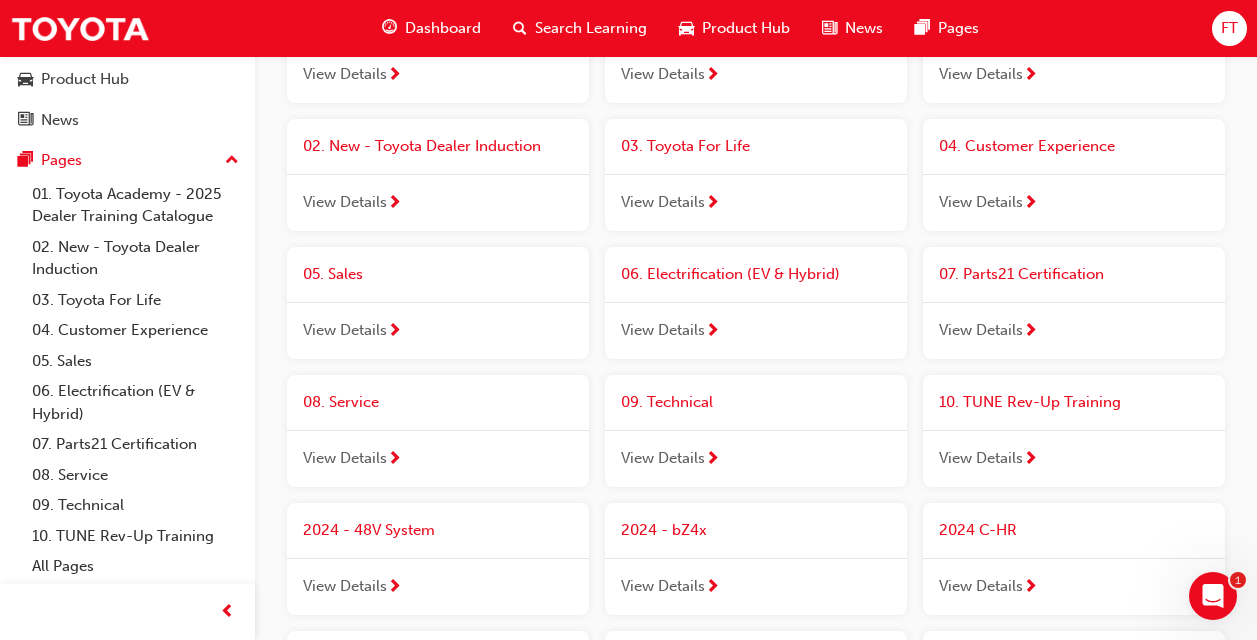scroll, scrollTop: 320, scrollLeft: 0, axis: vertical 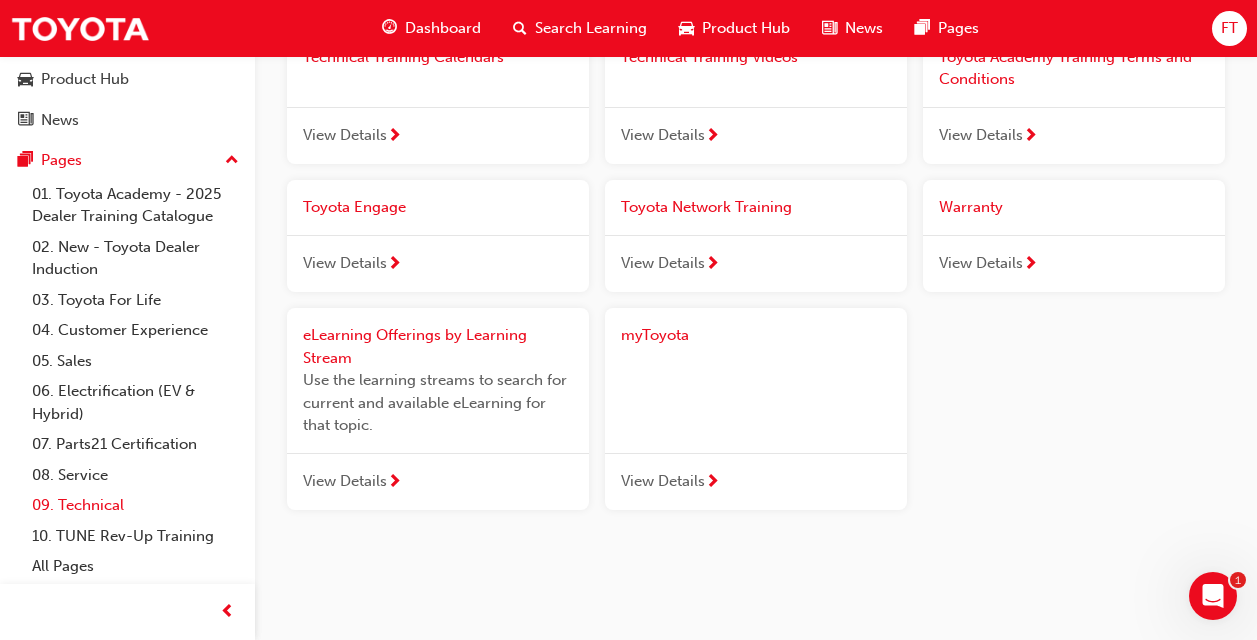 click on "09. Technical" at bounding box center (135, 505) 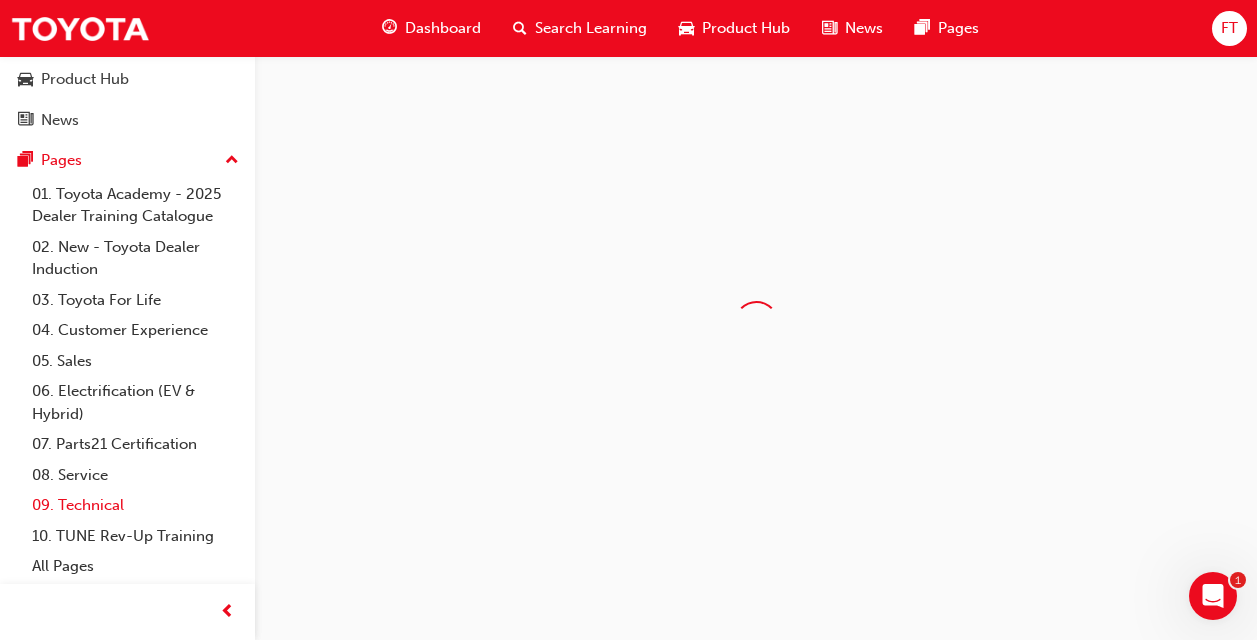 scroll, scrollTop: 0, scrollLeft: 0, axis: both 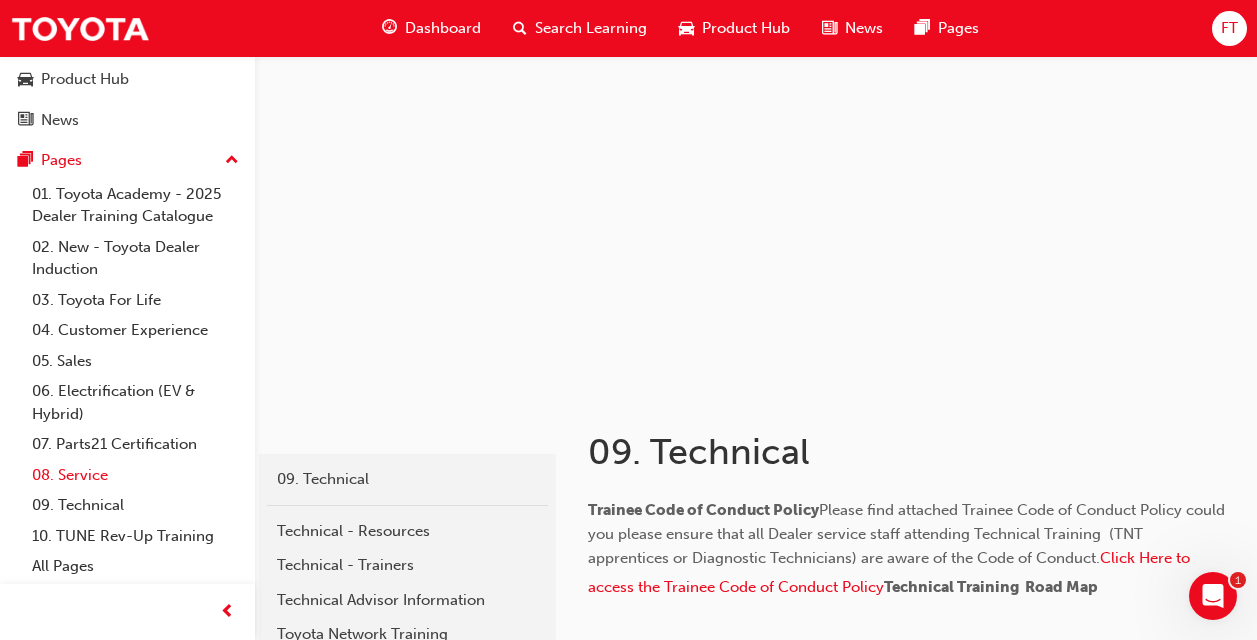 click on "08. Service" at bounding box center (135, 475) 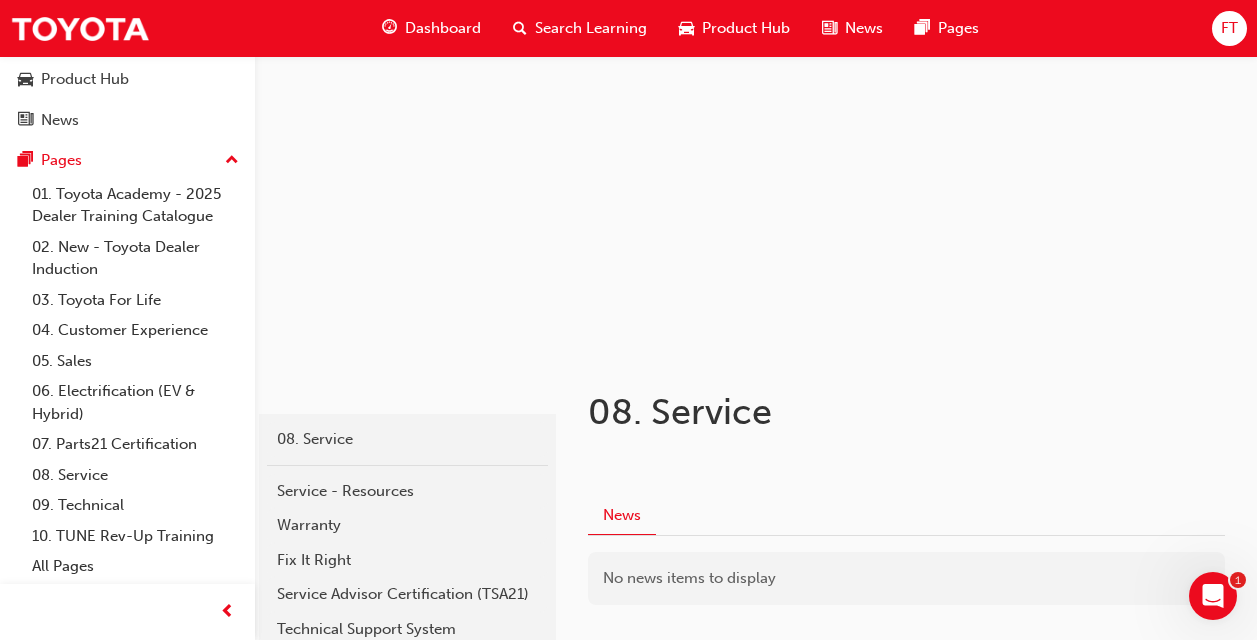 scroll, scrollTop: 200, scrollLeft: 0, axis: vertical 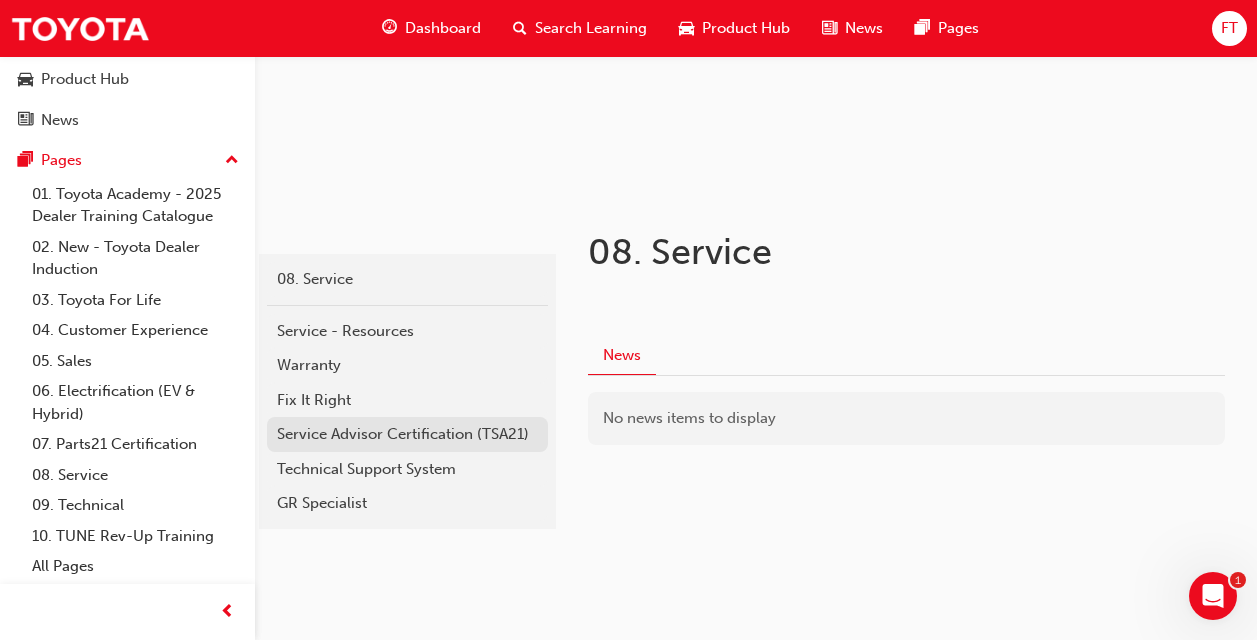 click on "Service Advisor Certification (TSA21)" at bounding box center (407, 434) 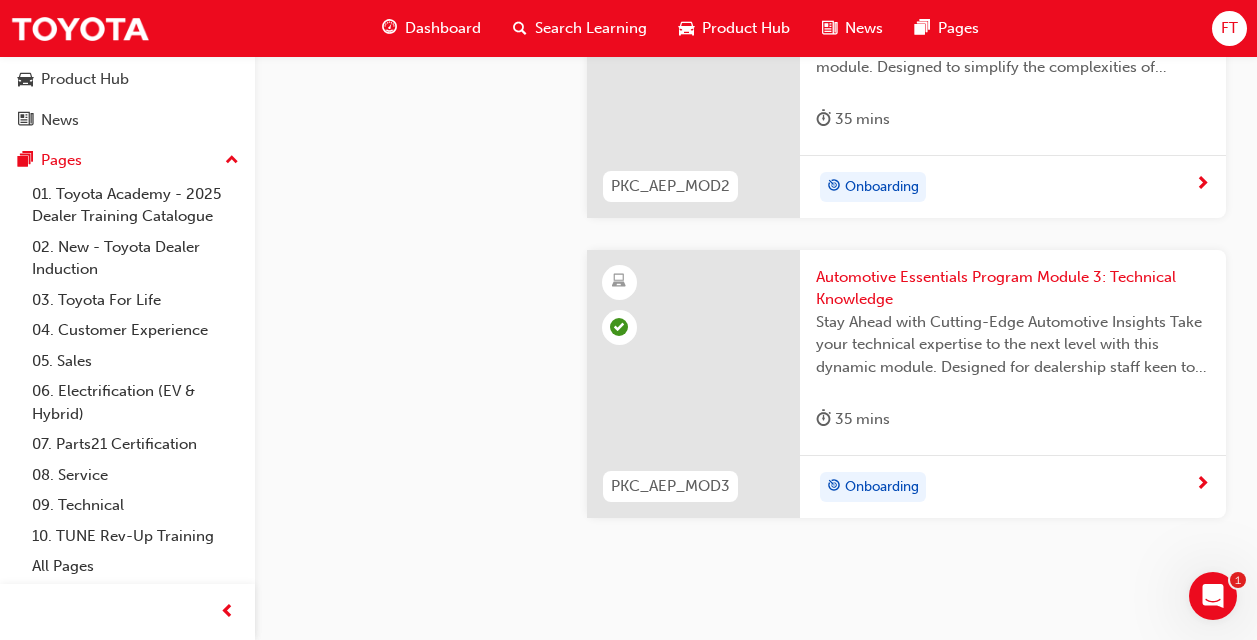 scroll, scrollTop: 4571, scrollLeft: 0, axis: vertical 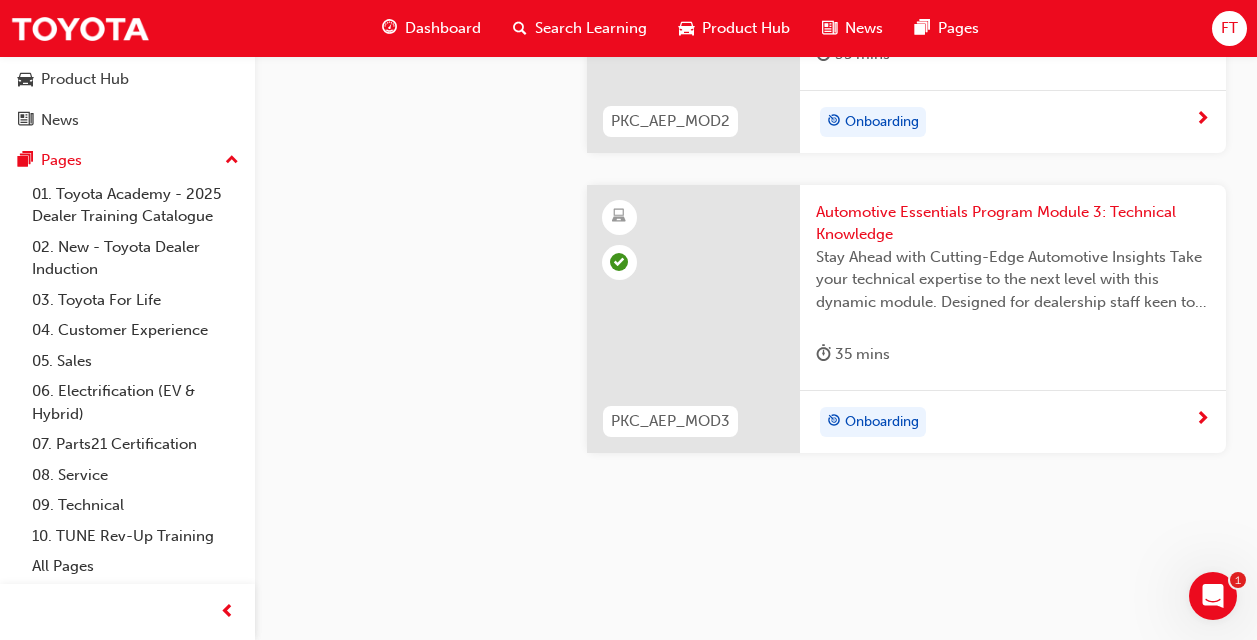 click on "Search Learning" at bounding box center (591, 28) 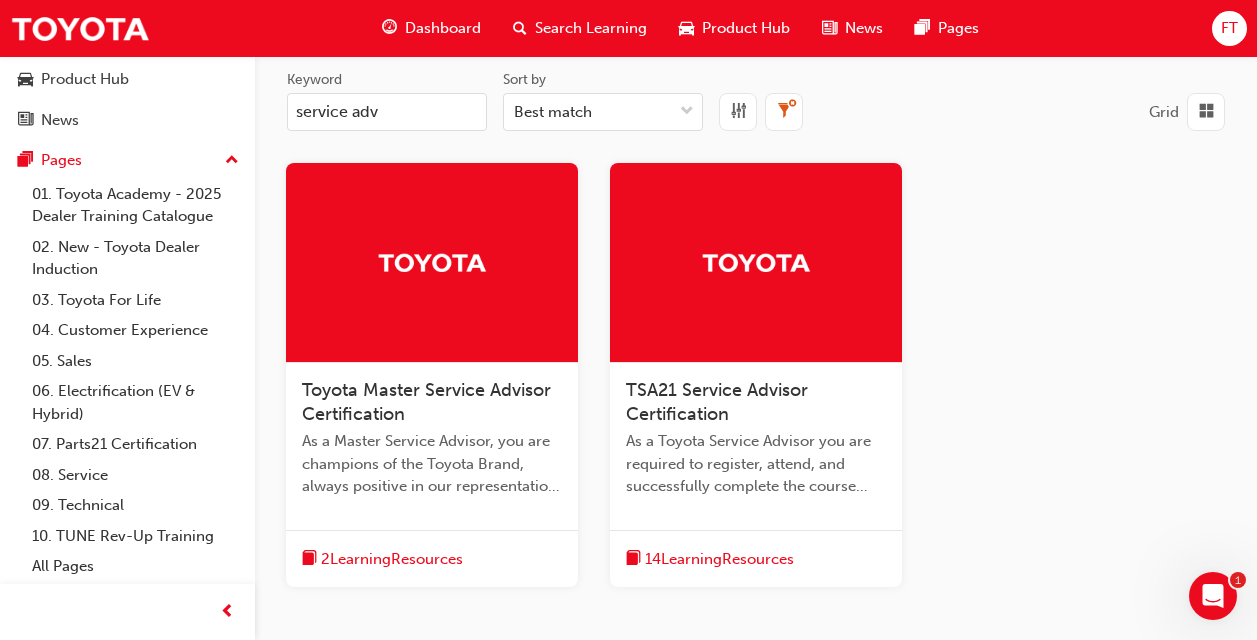scroll, scrollTop: 0, scrollLeft: 0, axis: both 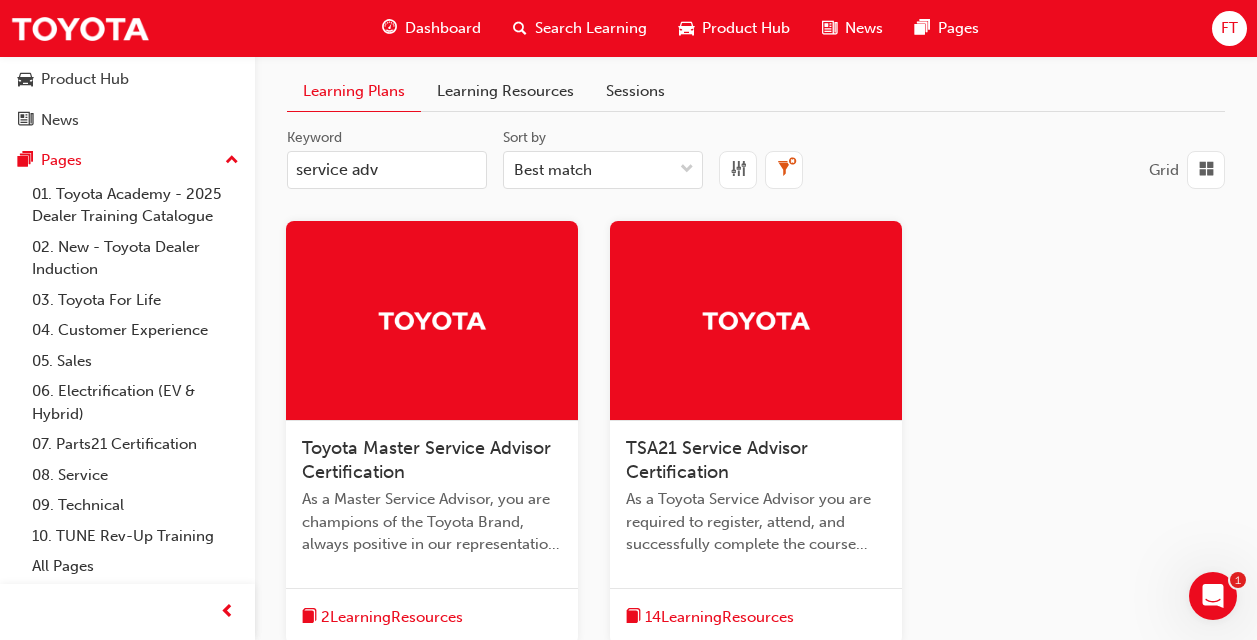 click on "Search Learning" at bounding box center [580, 28] 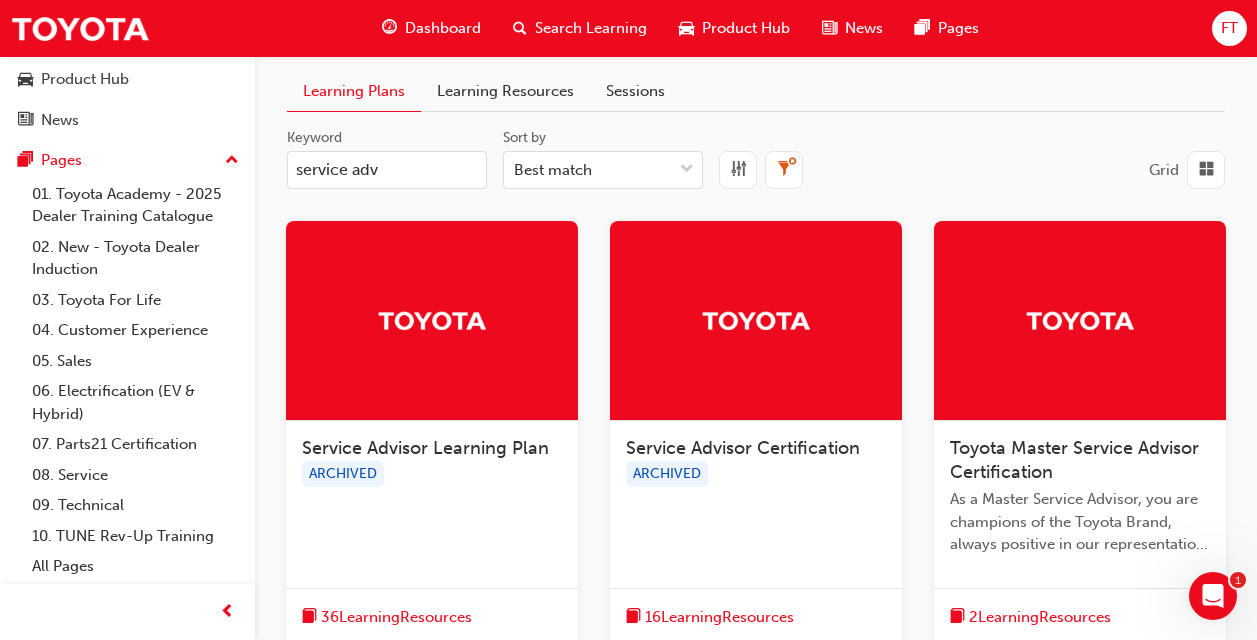 click on "ARCHIVED" at bounding box center (667, 474) 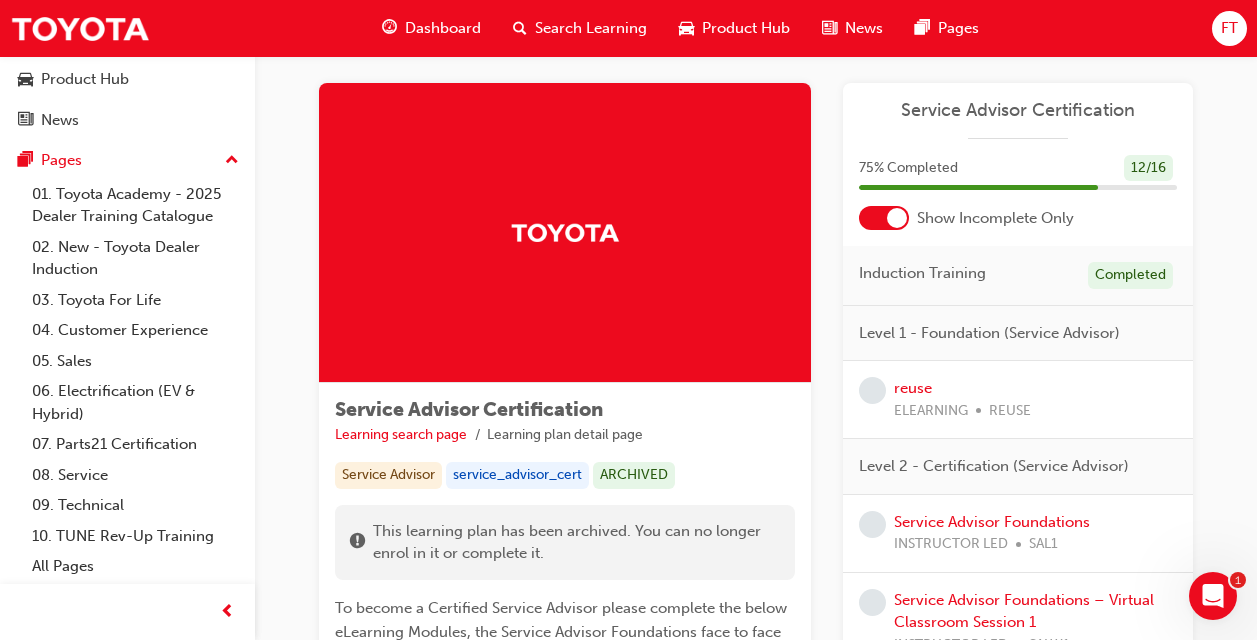 scroll, scrollTop: 40, scrollLeft: 0, axis: vertical 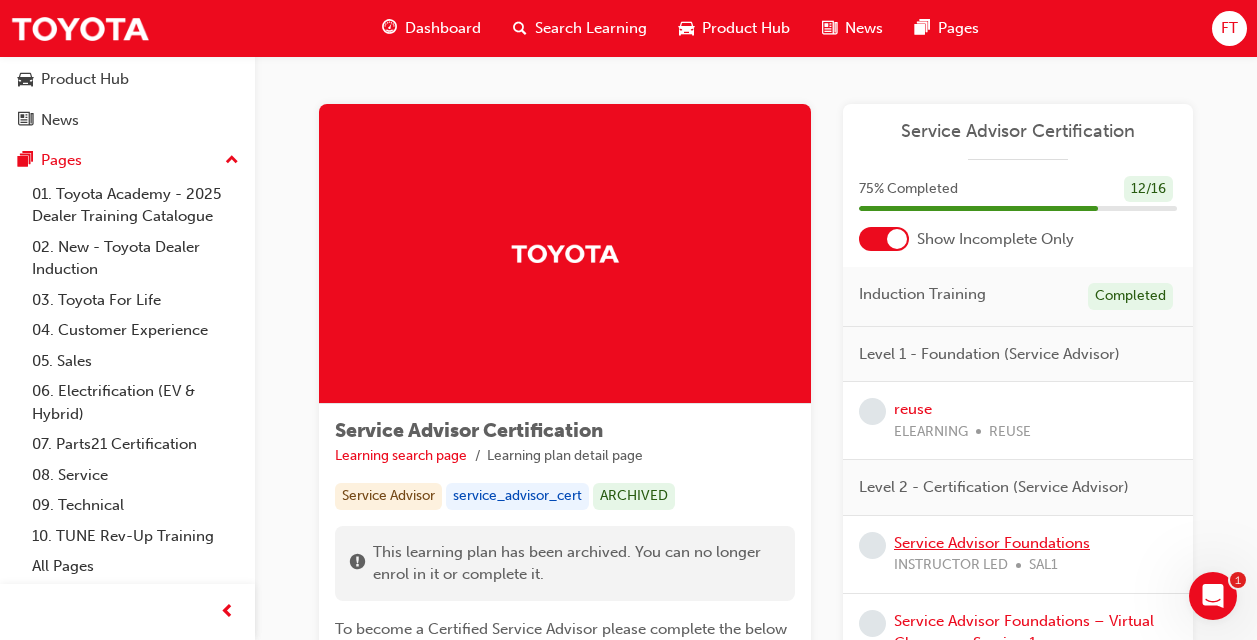 click on "Service Advisor Foundations" at bounding box center [992, 543] 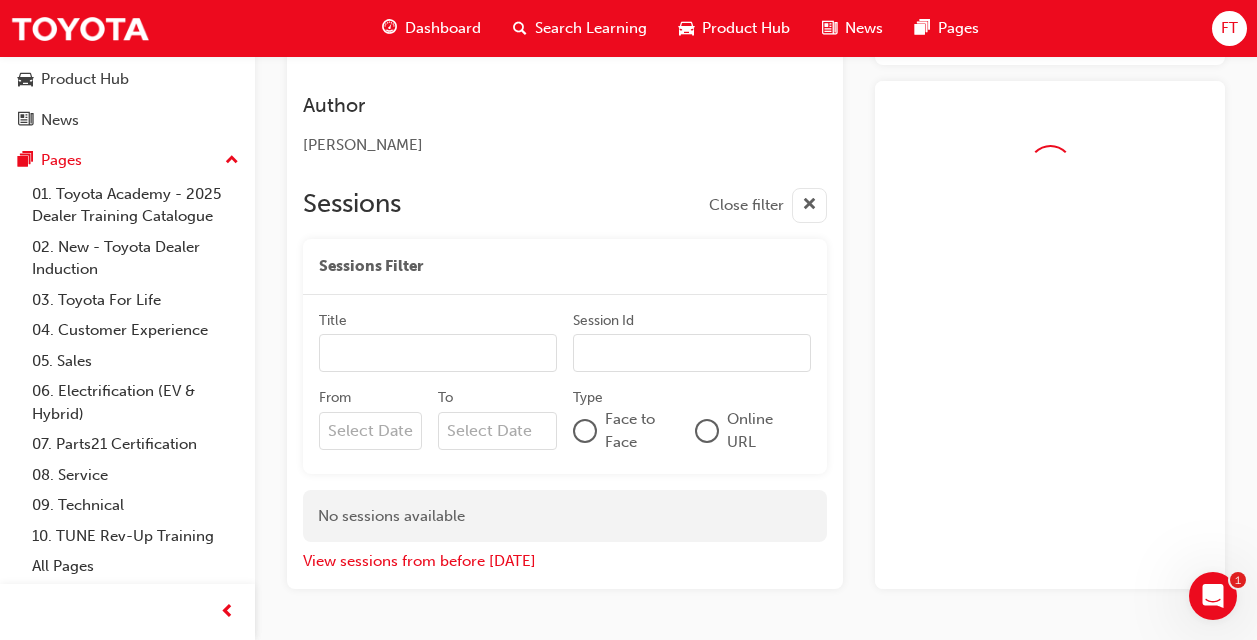 scroll, scrollTop: 2276, scrollLeft: 0, axis: vertical 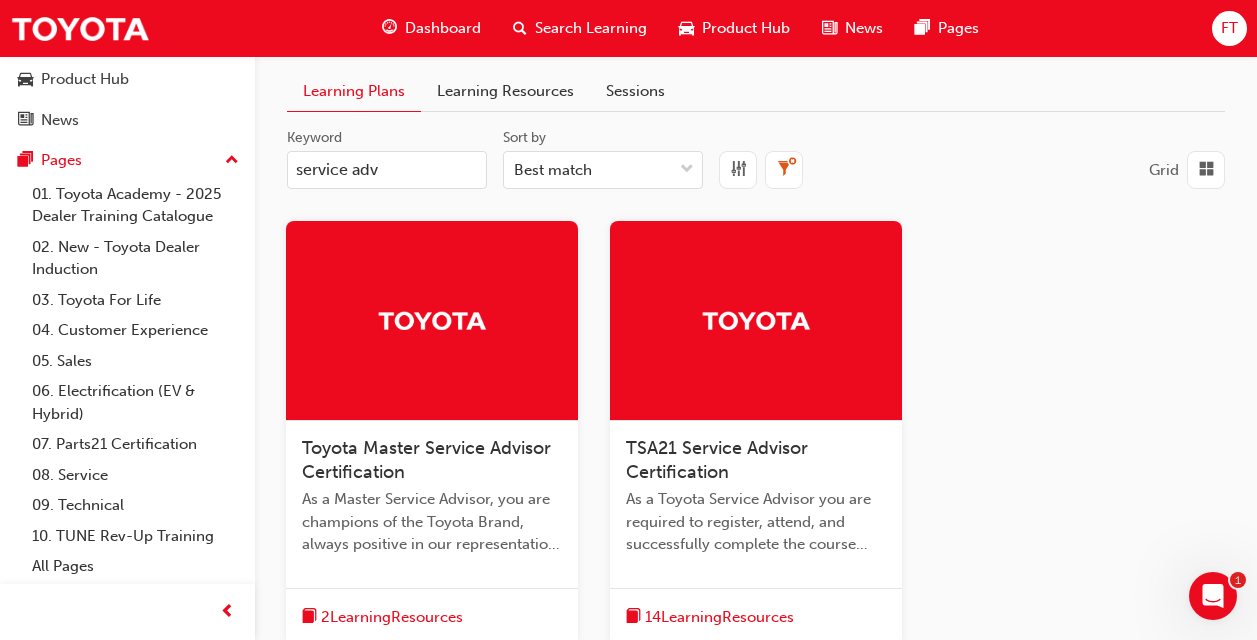 click on "Learning Resources" at bounding box center (505, 91) 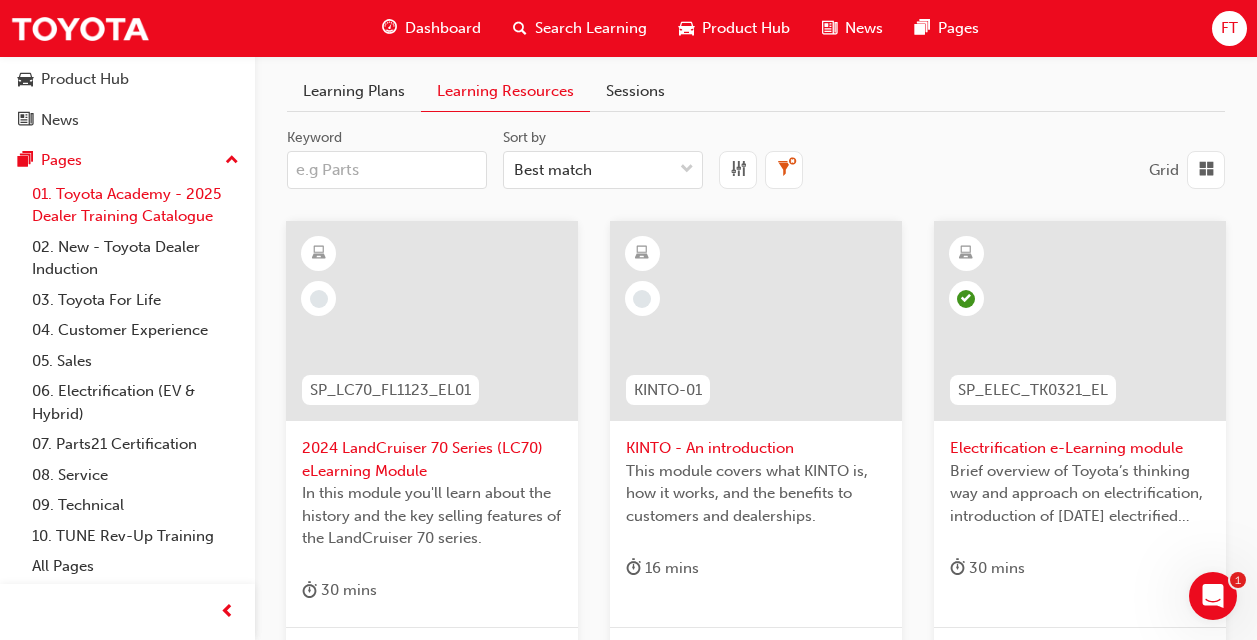 click on "01. Toyota Academy - 2025 Dealer Training Catalogue" at bounding box center (135, 205) 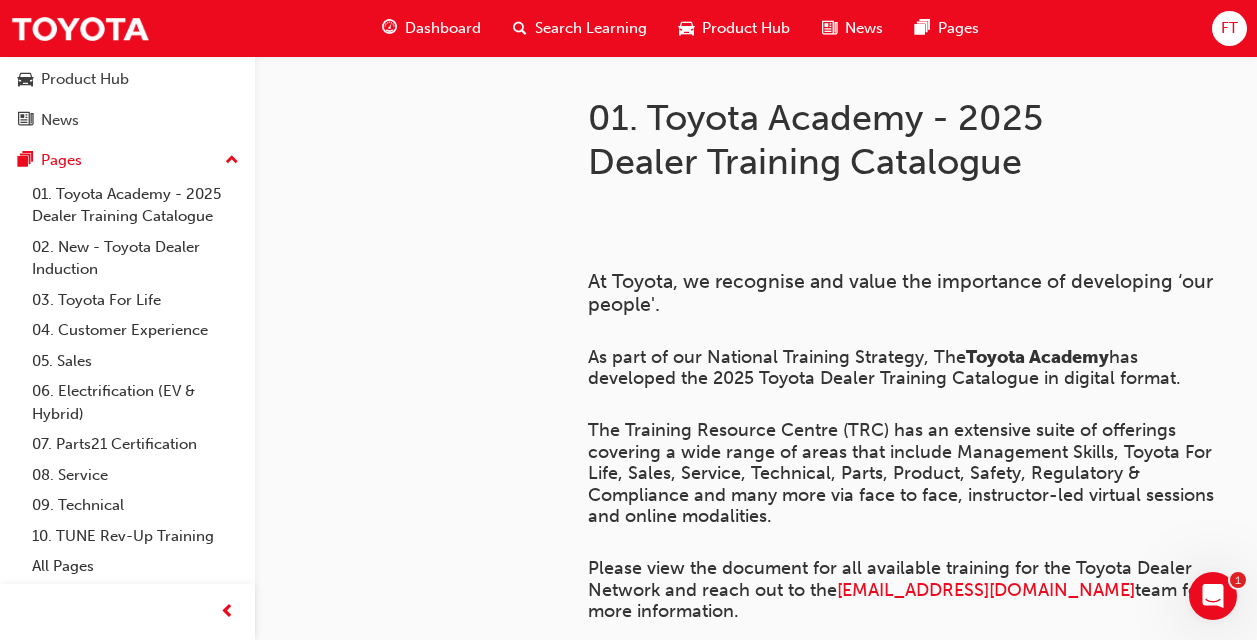 scroll, scrollTop: 560, scrollLeft: 0, axis: vertical 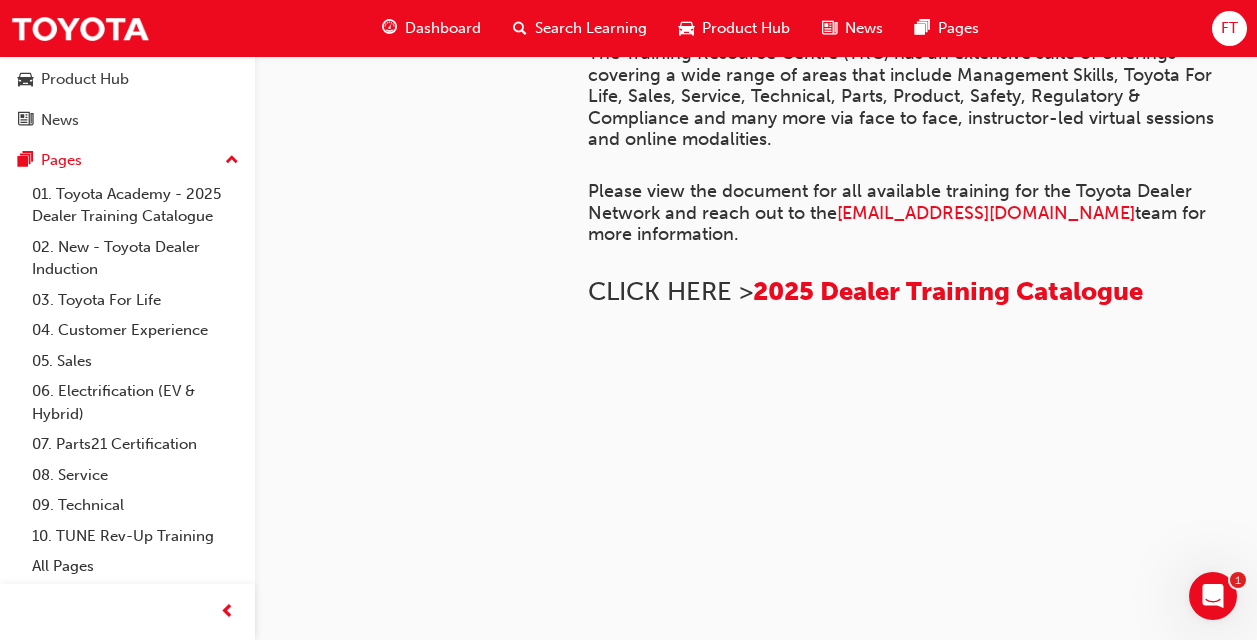 click on "Dashboard" at bounding box center [443, 28] 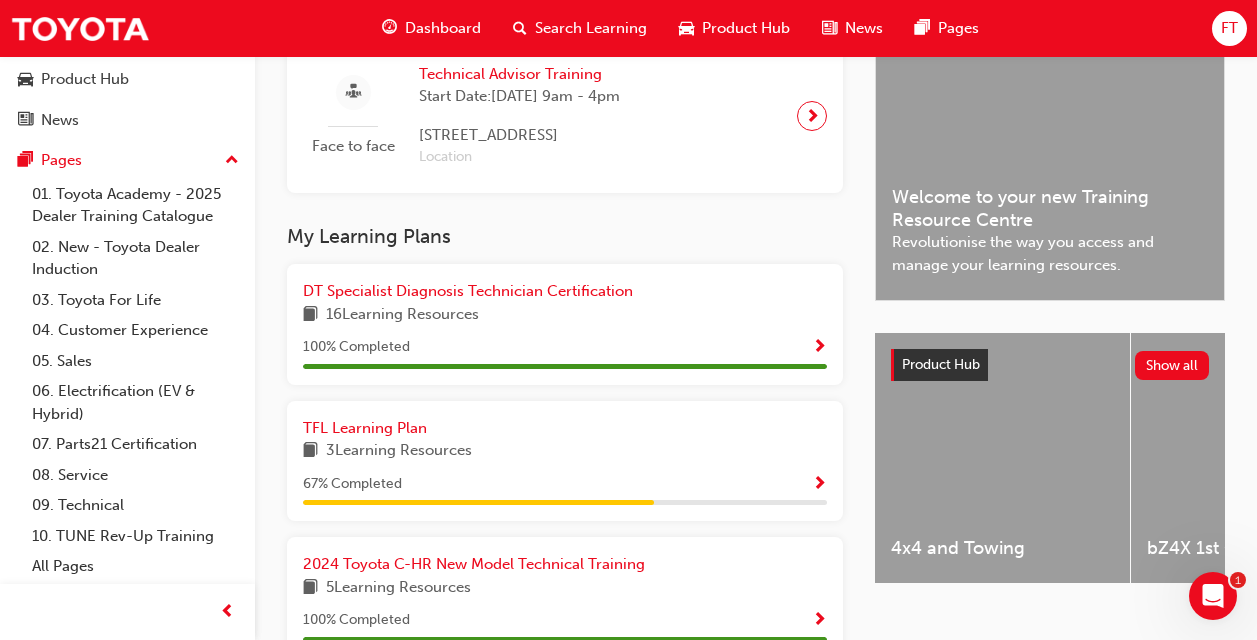 scroll, scrollTop: 0, scrollLeft: 0, axis: both 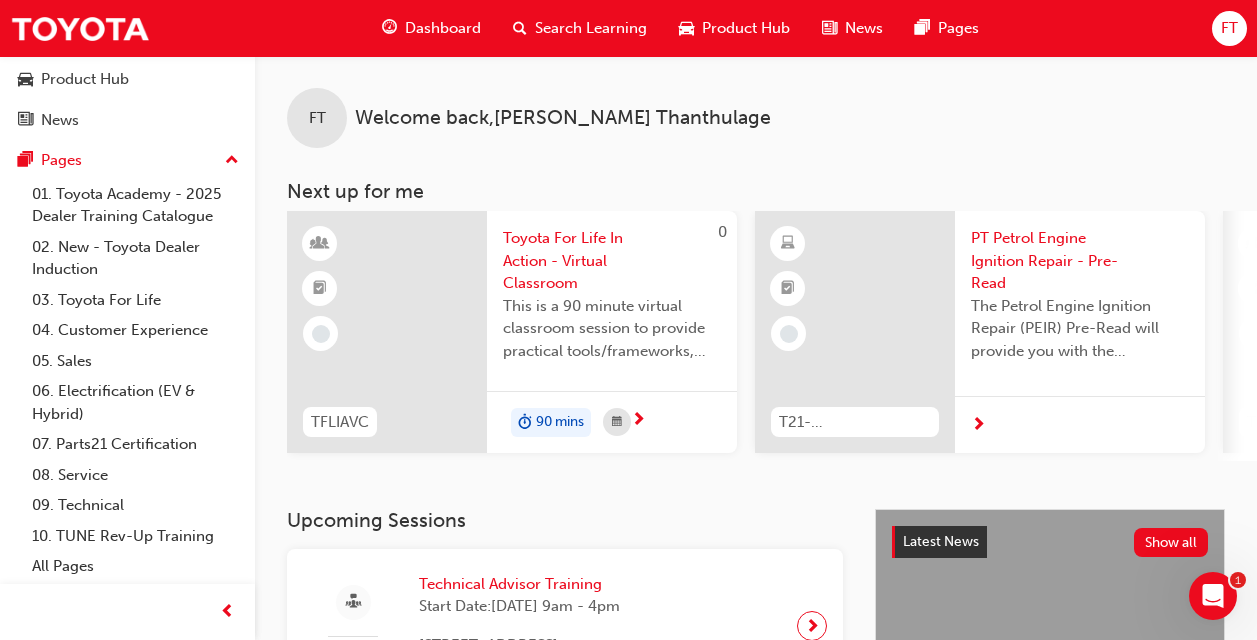 click on "Search Learning" at bounding box center (591, 28) 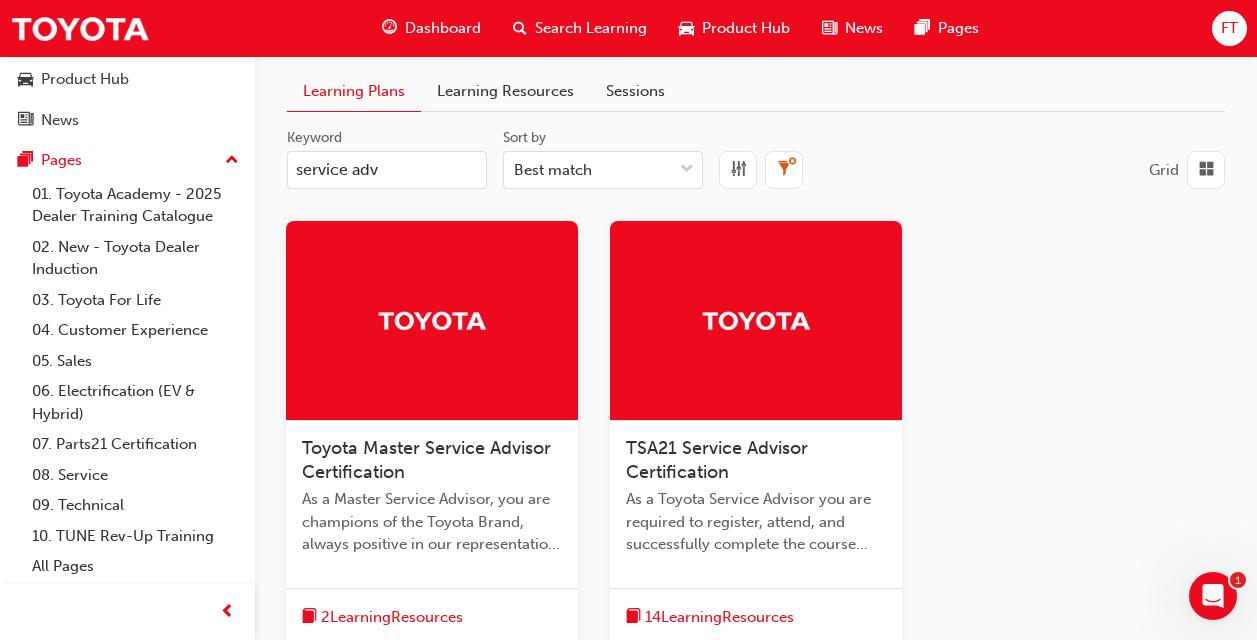 click on "service adv" at bounding box center [387, 170] 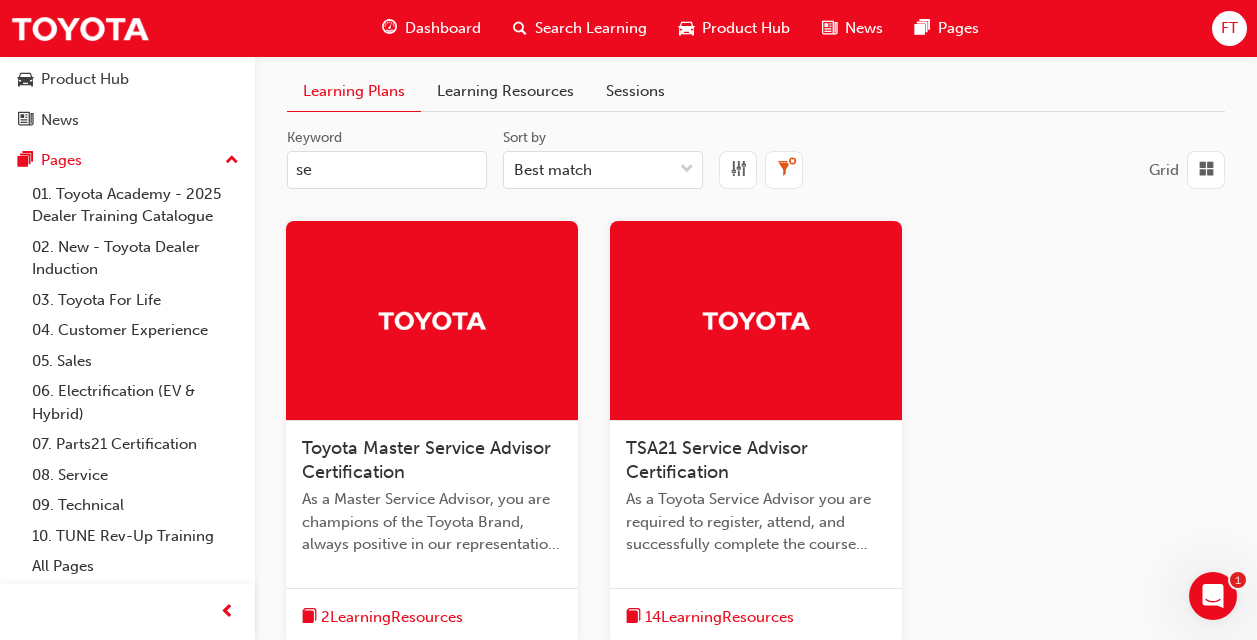 type on "s" 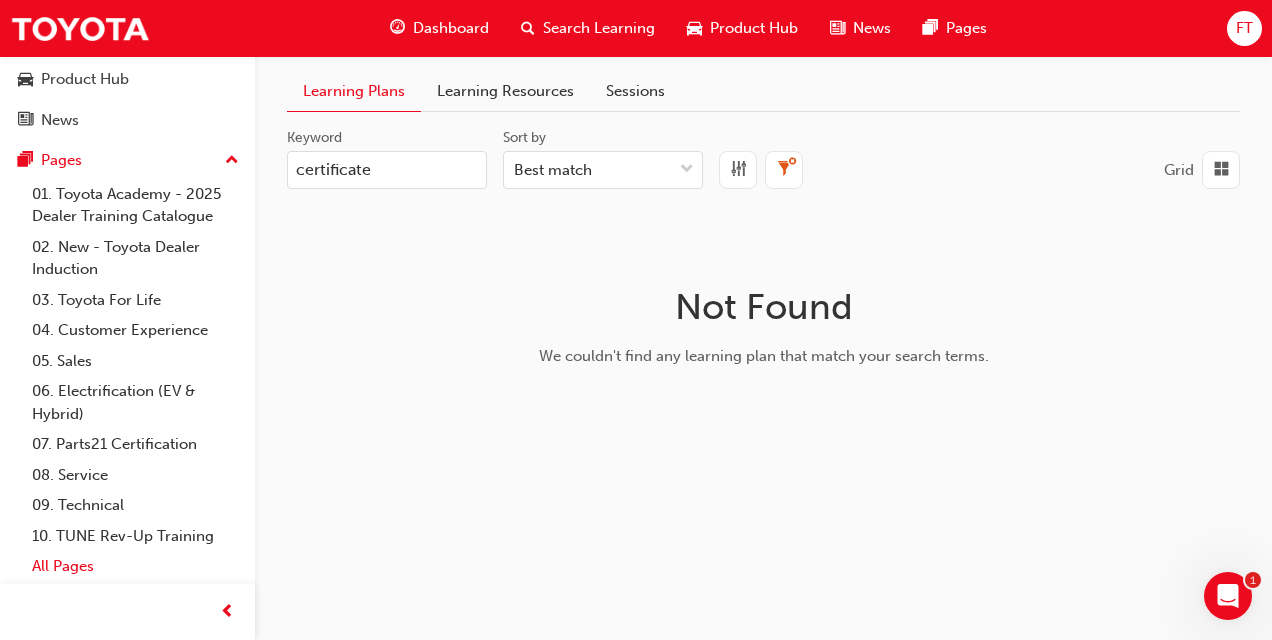 type on "certificate" 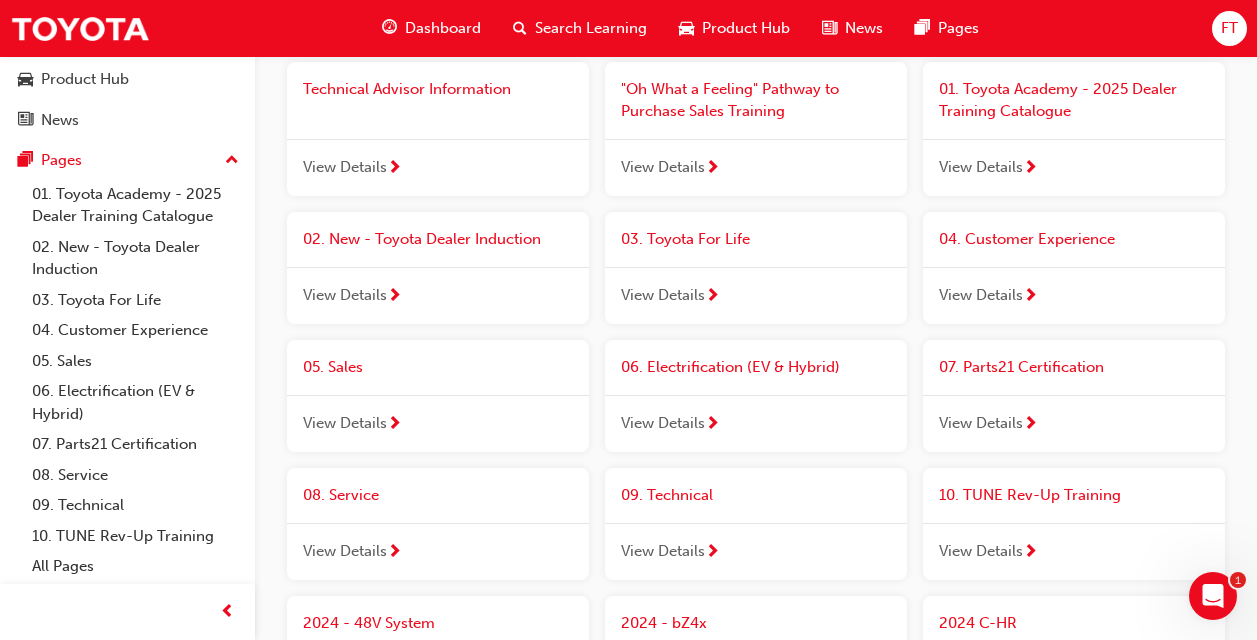 scroll, scrollTop: 333, scrollLeft: 0, axis: vertical 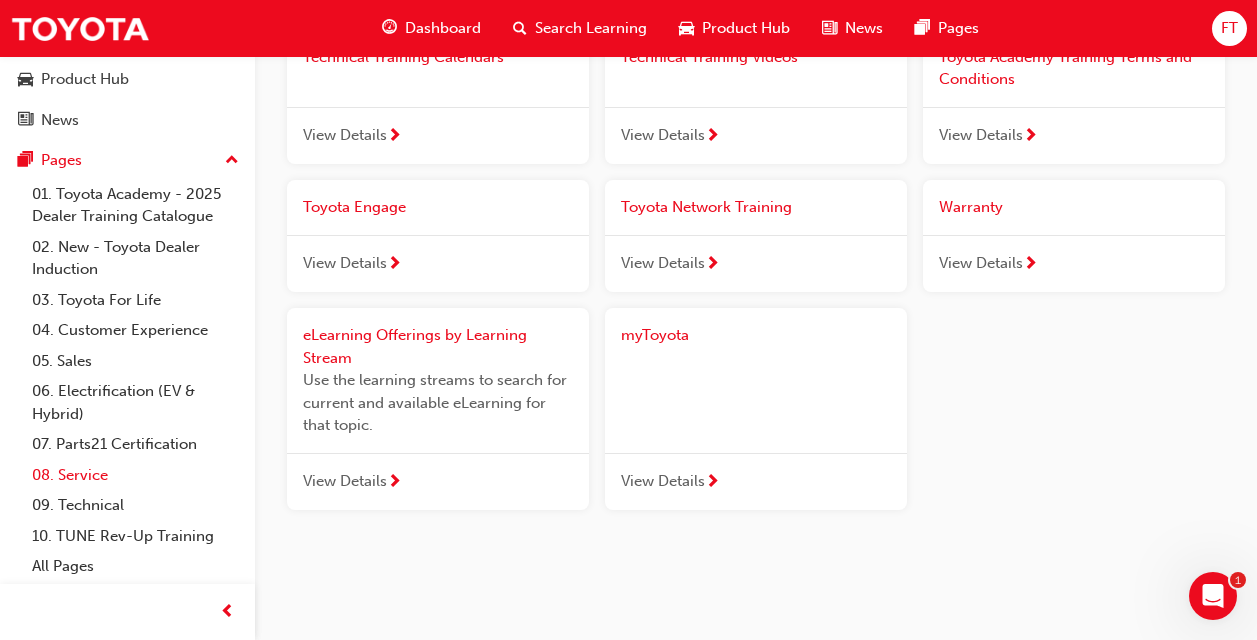 click on "08. Service" at bounding box center (135, 475) 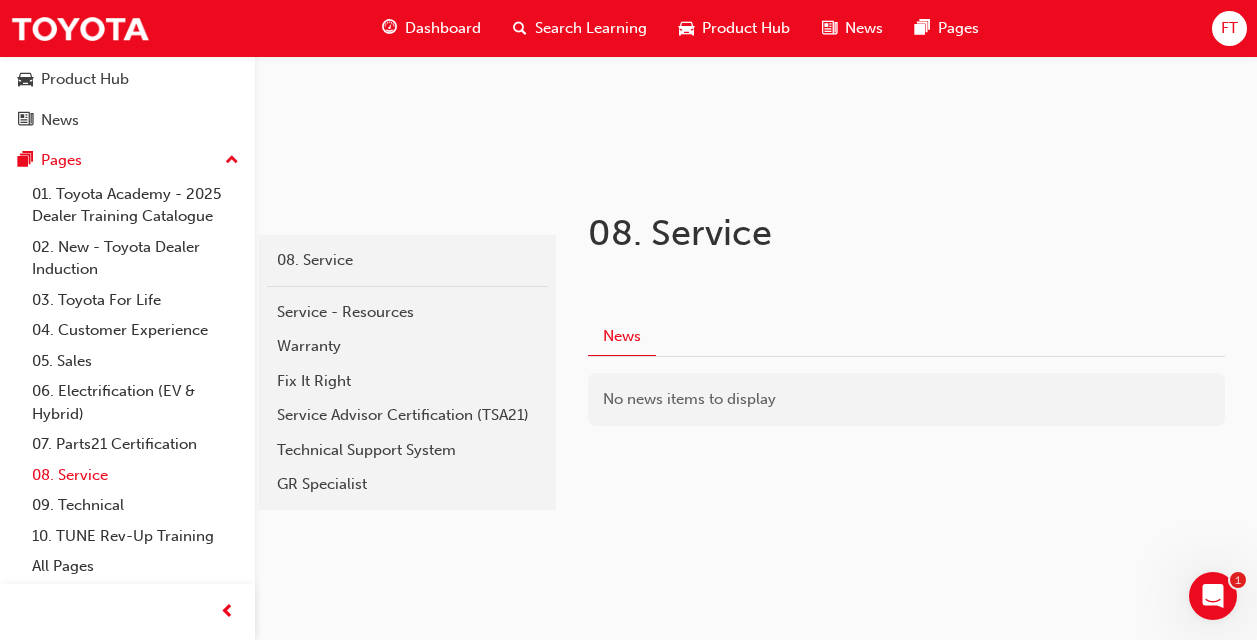 scroll, scrollTop: 219, scrollLeft: 0, axis: vertical 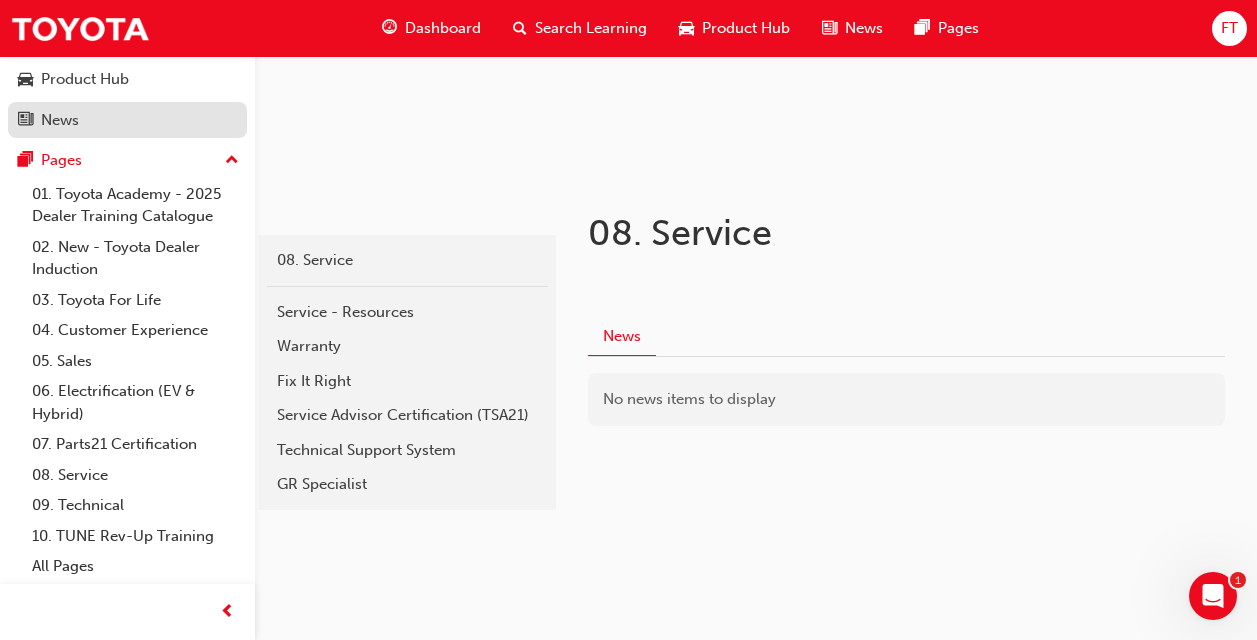 click on "News" at bounding box center (60, 120) 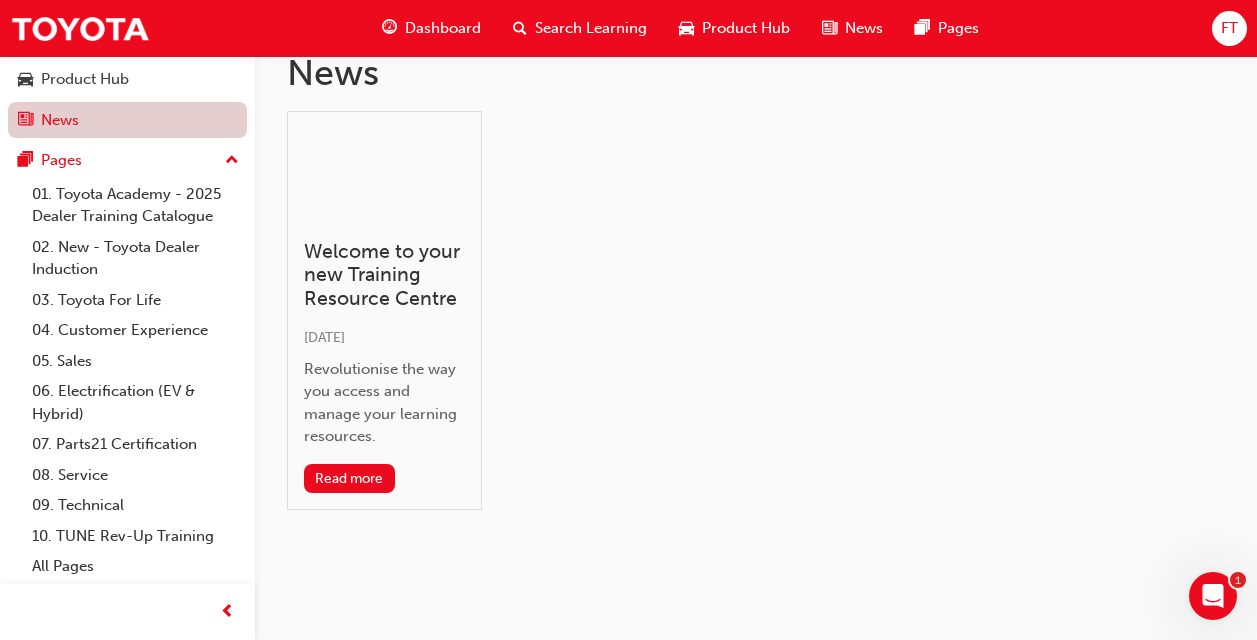 scroll, scrollTop: 0, scrollLeft: 0, axis: both 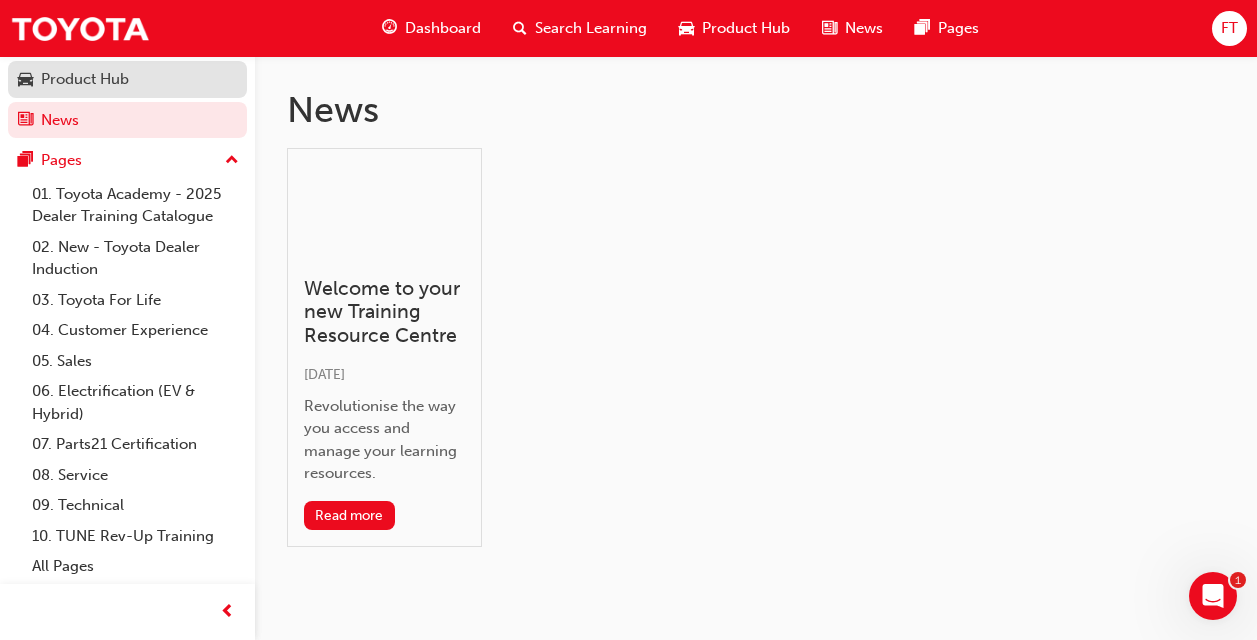 click on "Product Hub" at bounding box center (85, 79) 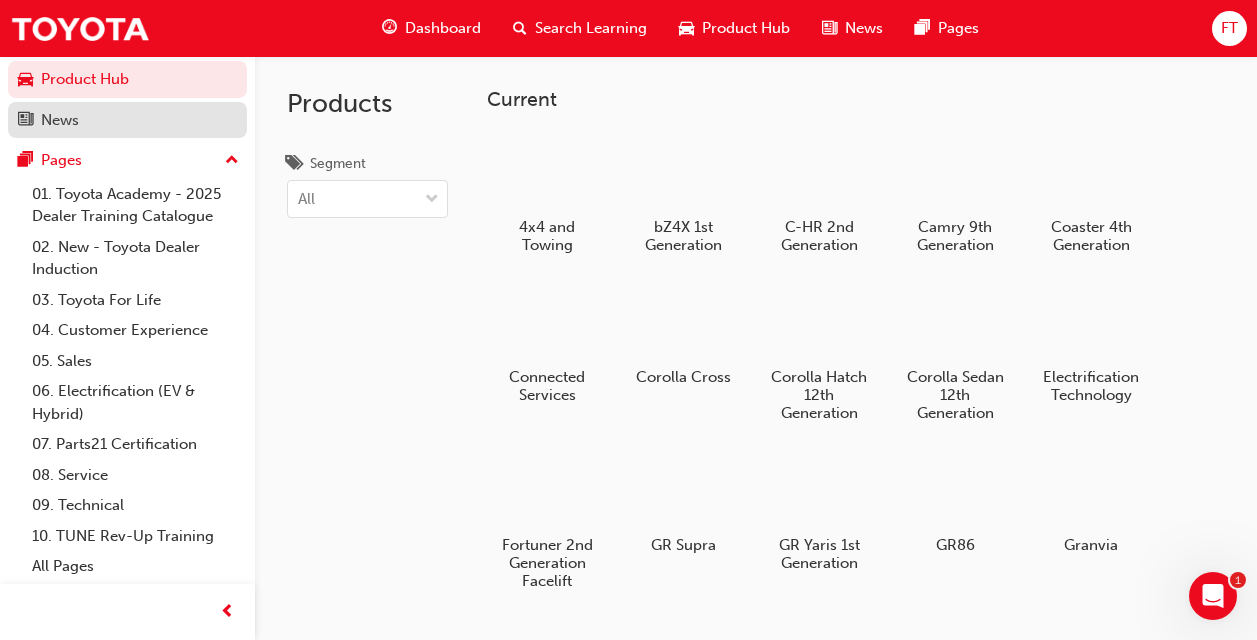 click on "News" at bounding box center [127, 120] 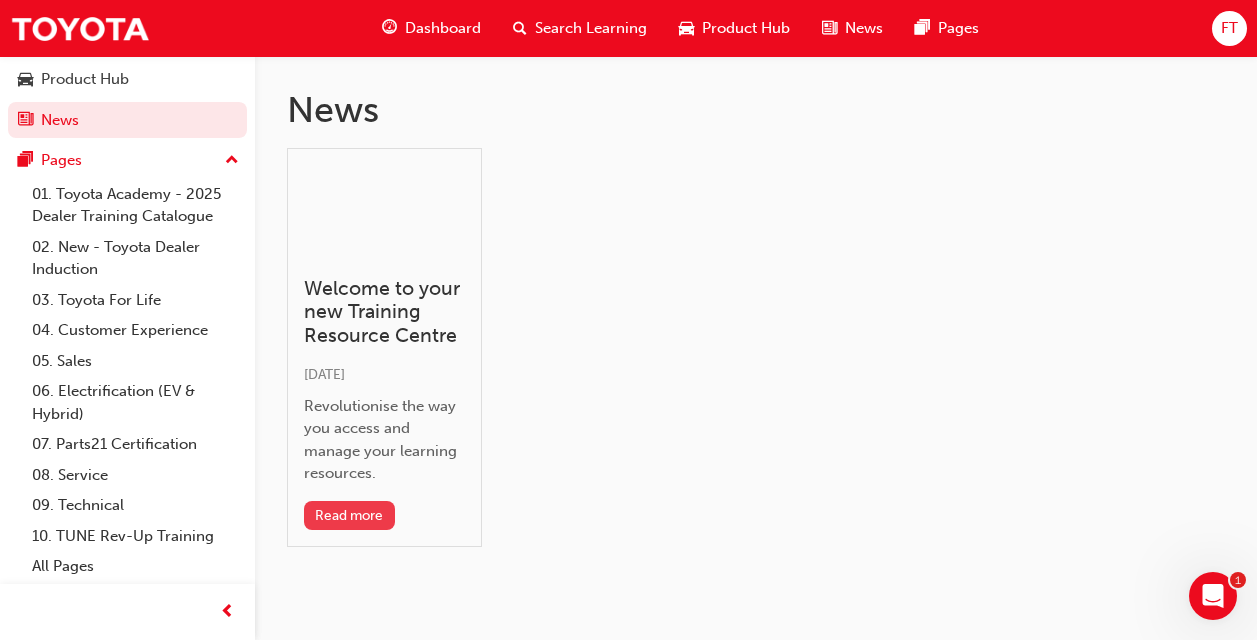 click on "Read more" at bounding box center (349, 515) 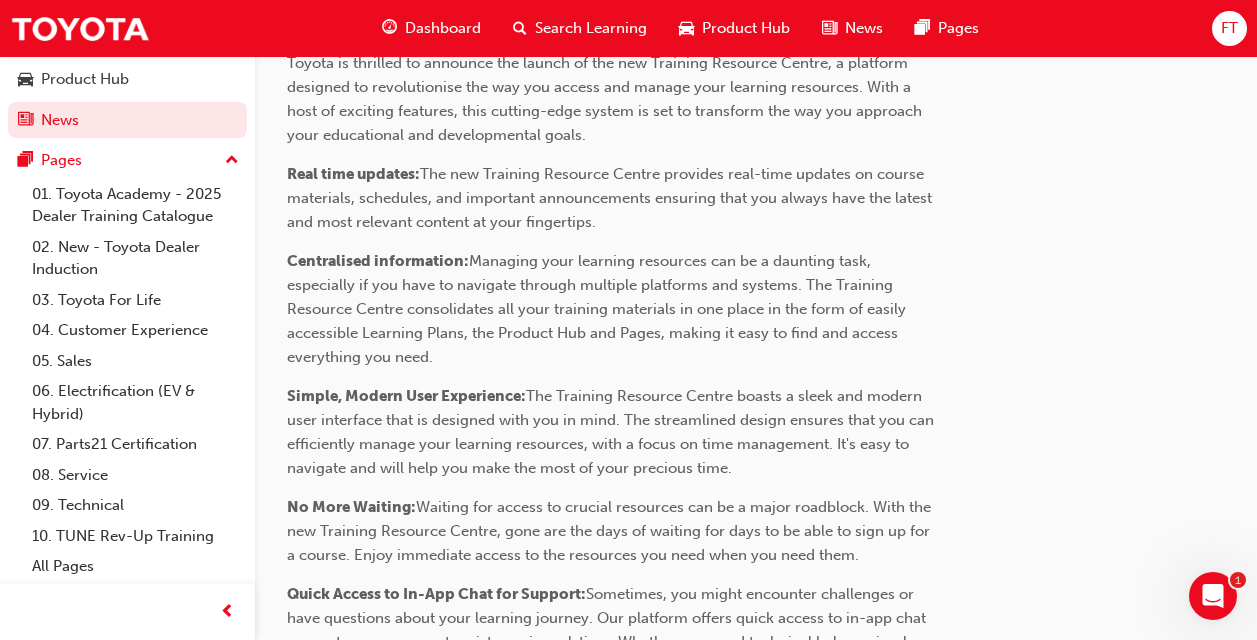 scroll, scrollTop: 1082, scrollLeft: 0, axis: vertical 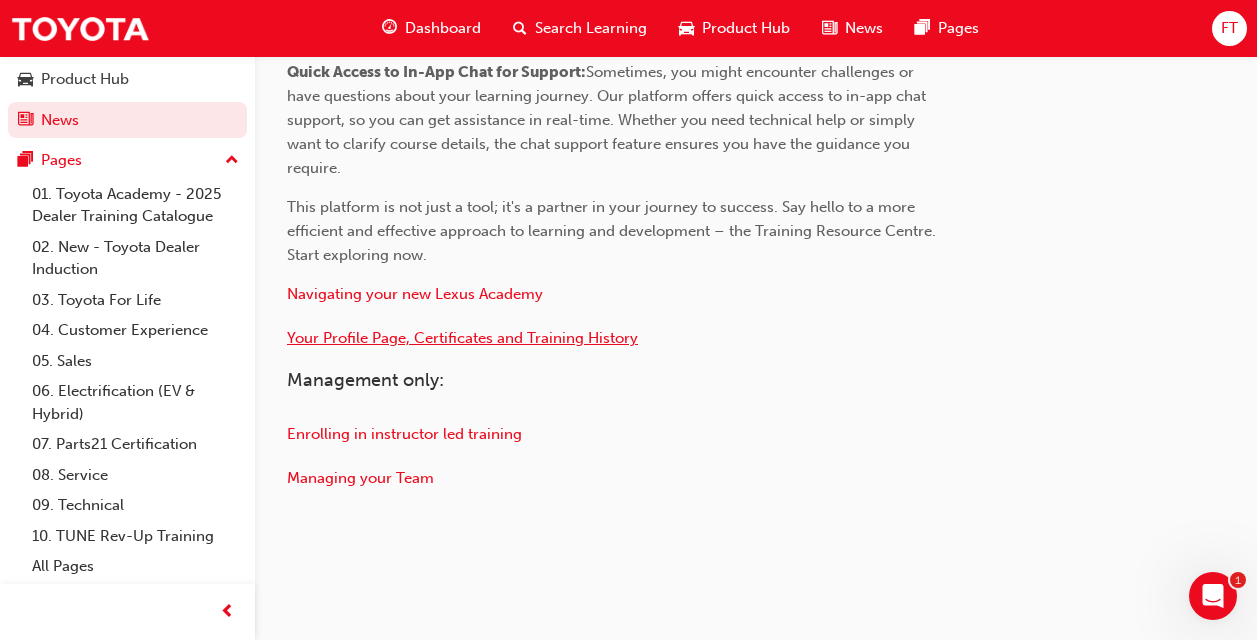 click on "Your Profile Page, Certificates and Training History" at bounding box center (462, 338) 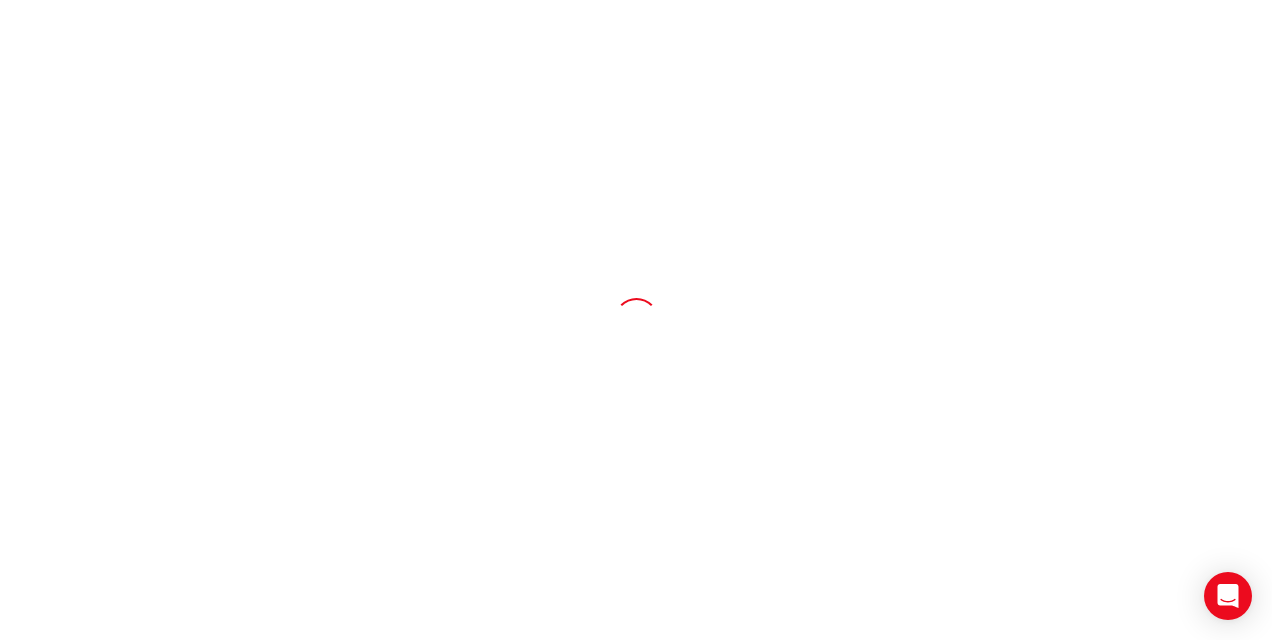 scroll, scrollTop: 0, scrollLeft: 0, axis: both 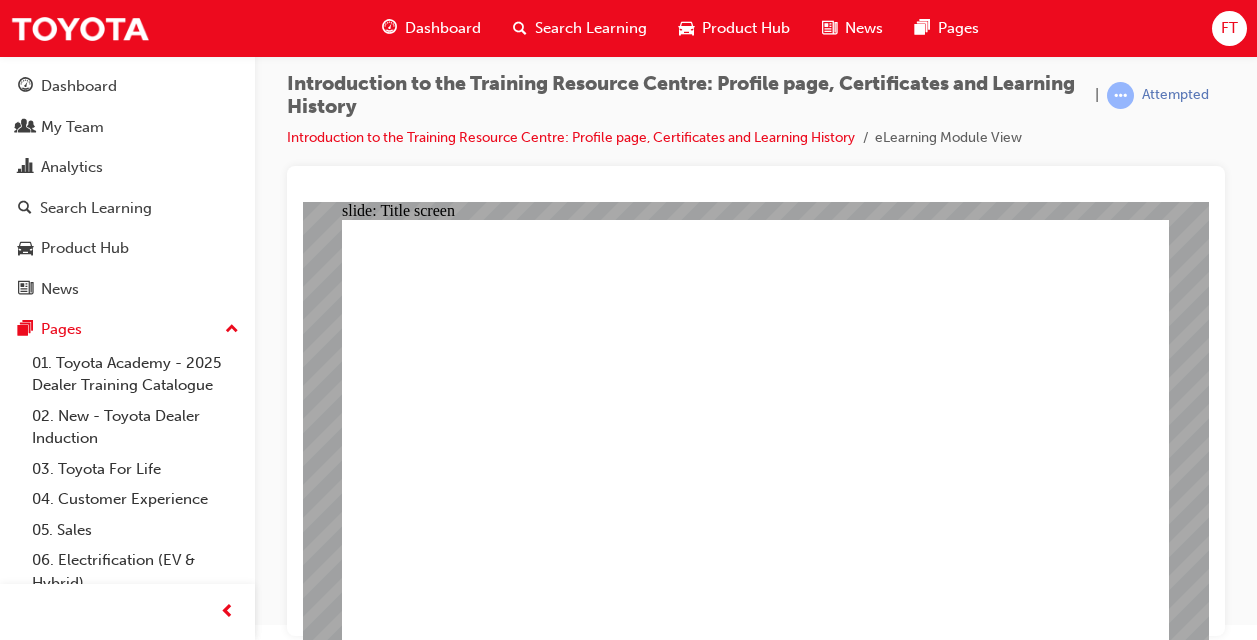 click 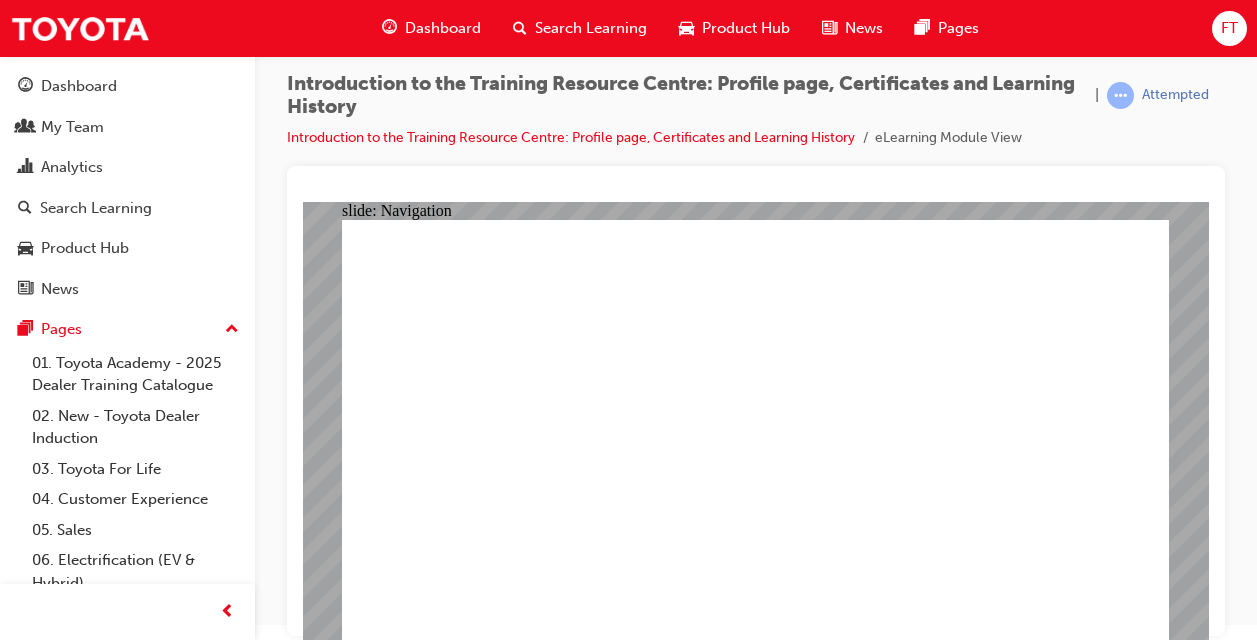 click 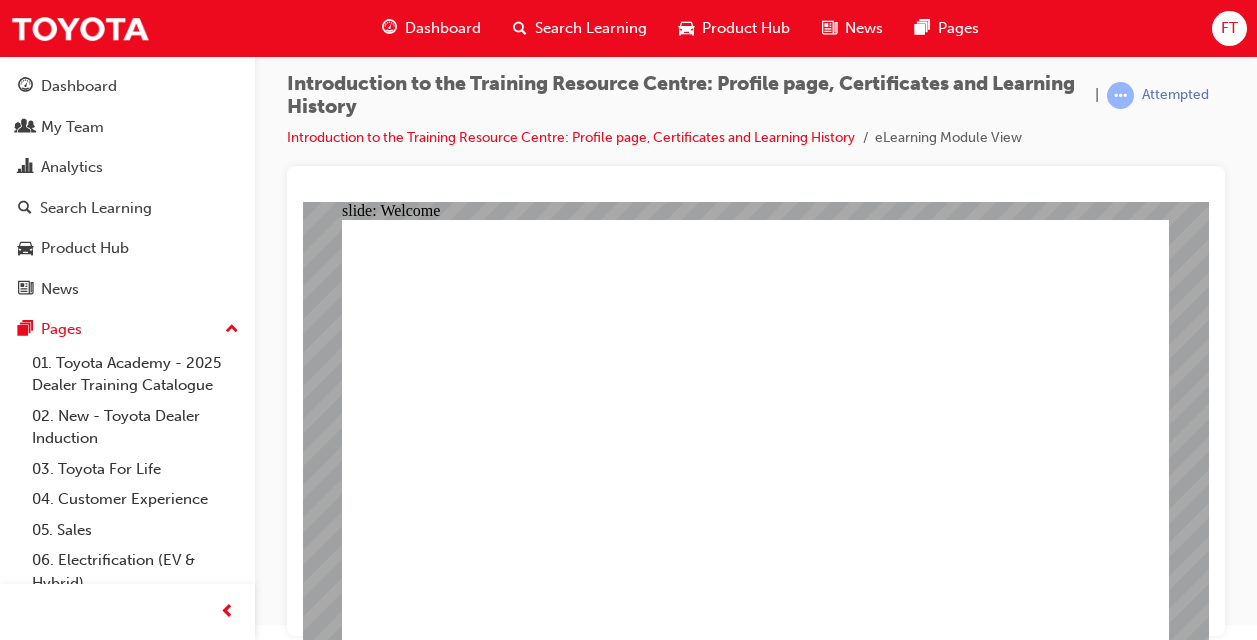 click 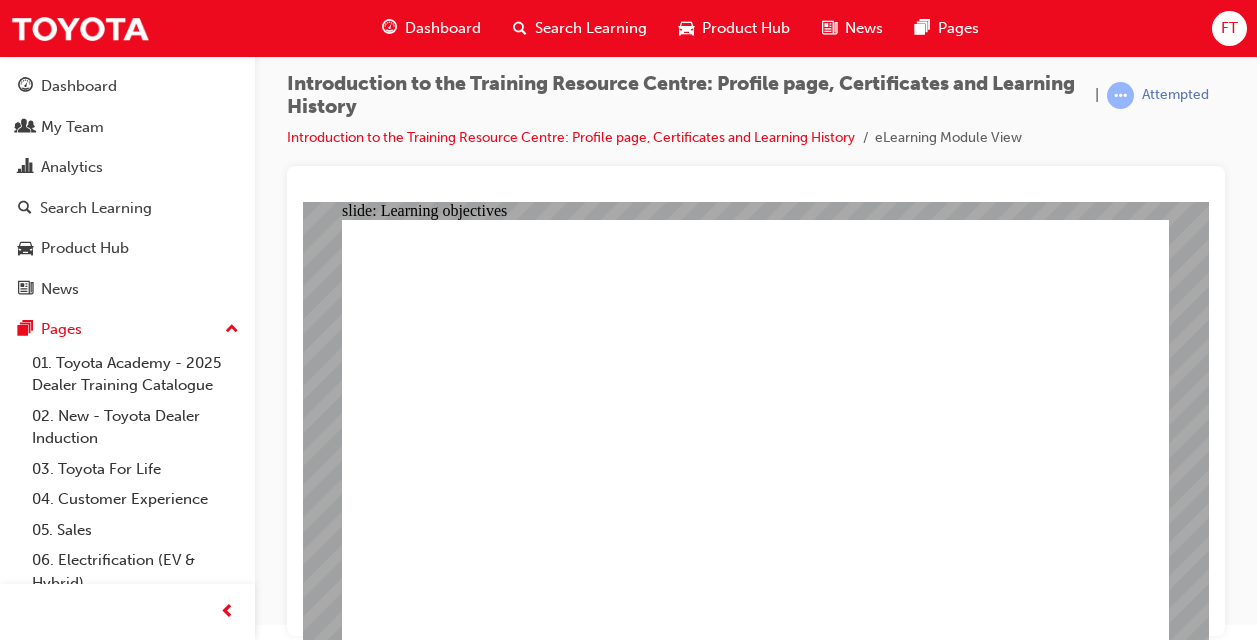 click 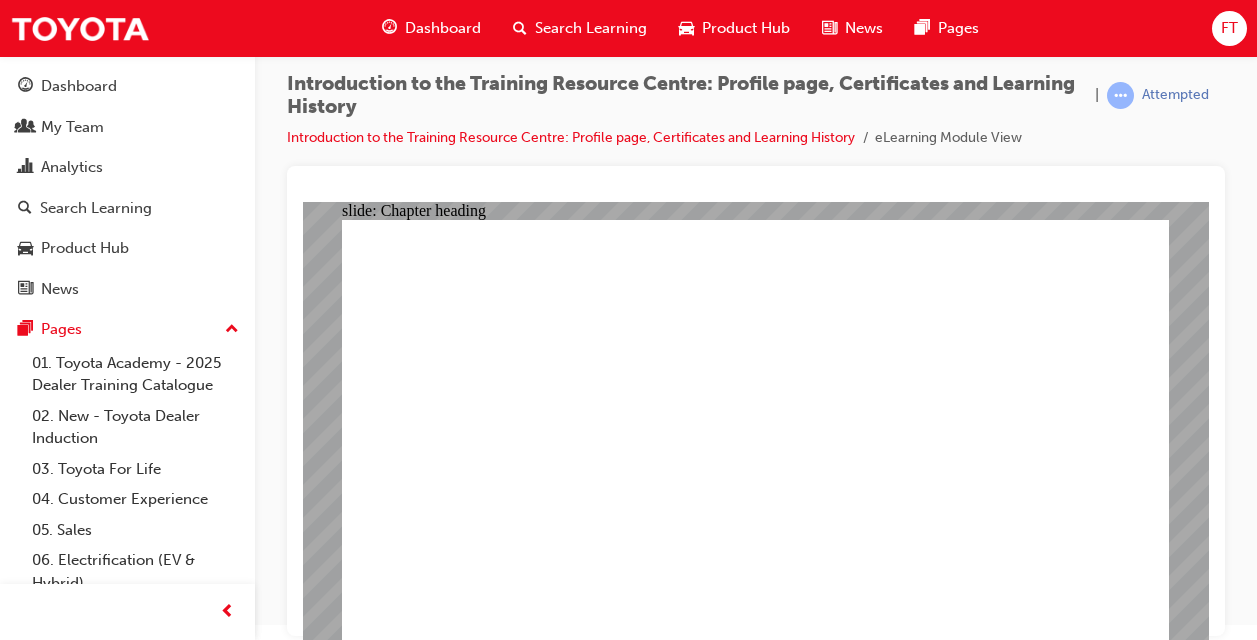 click 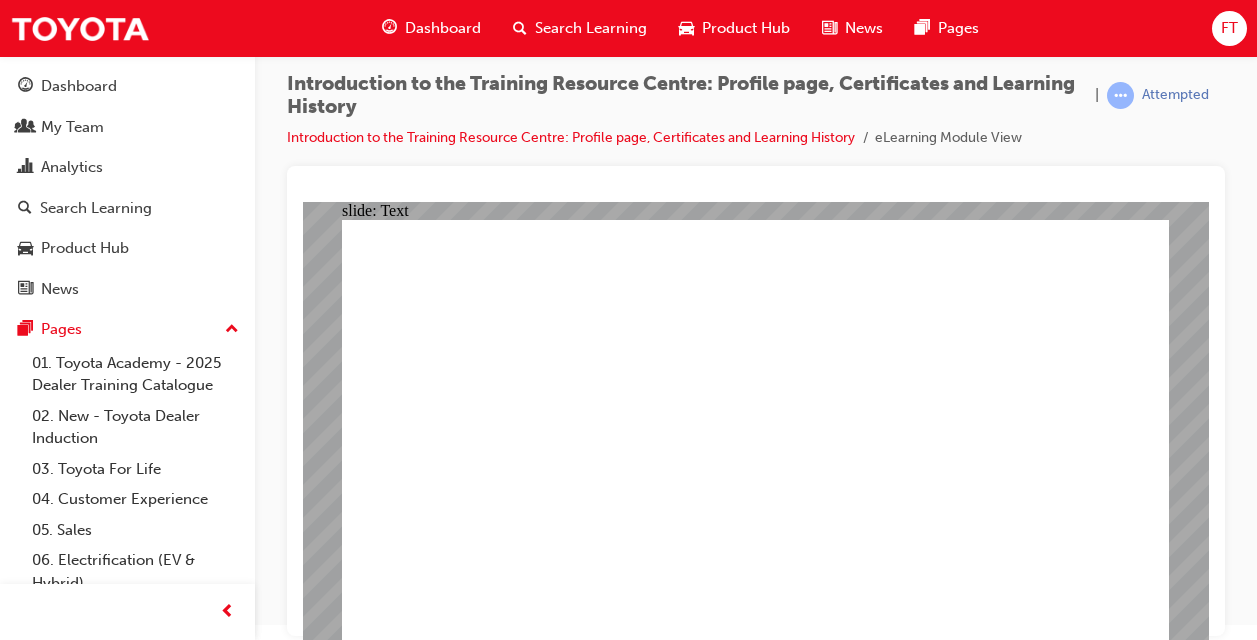 click 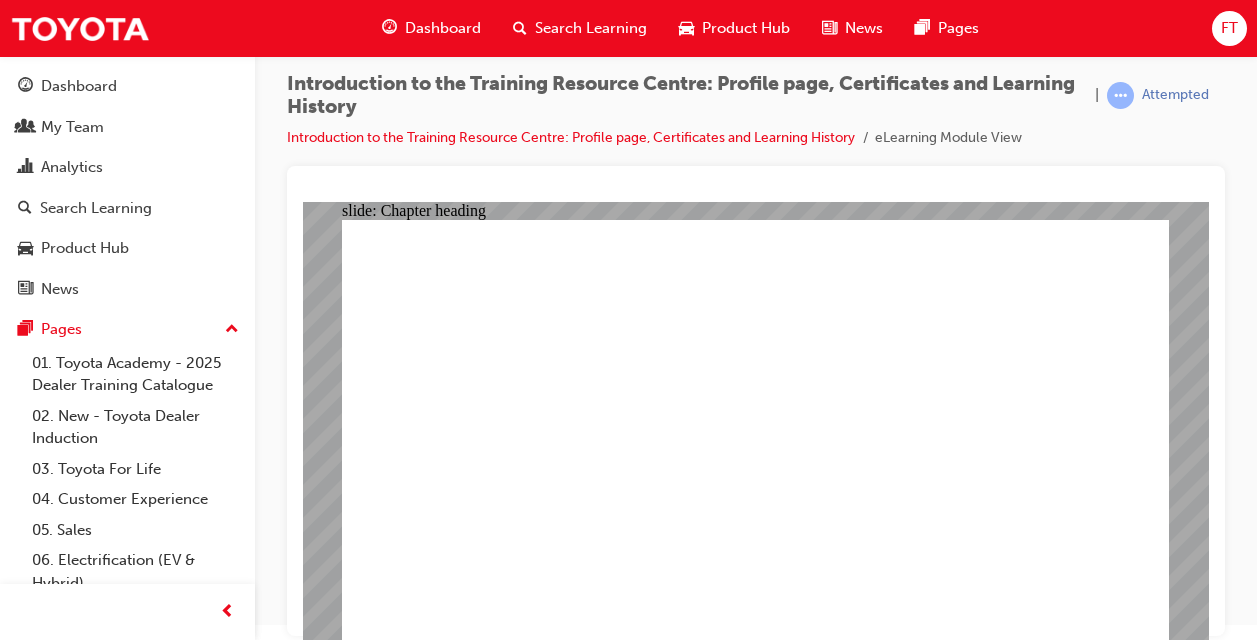 click on "FT" at bounding box center [1229, 28] 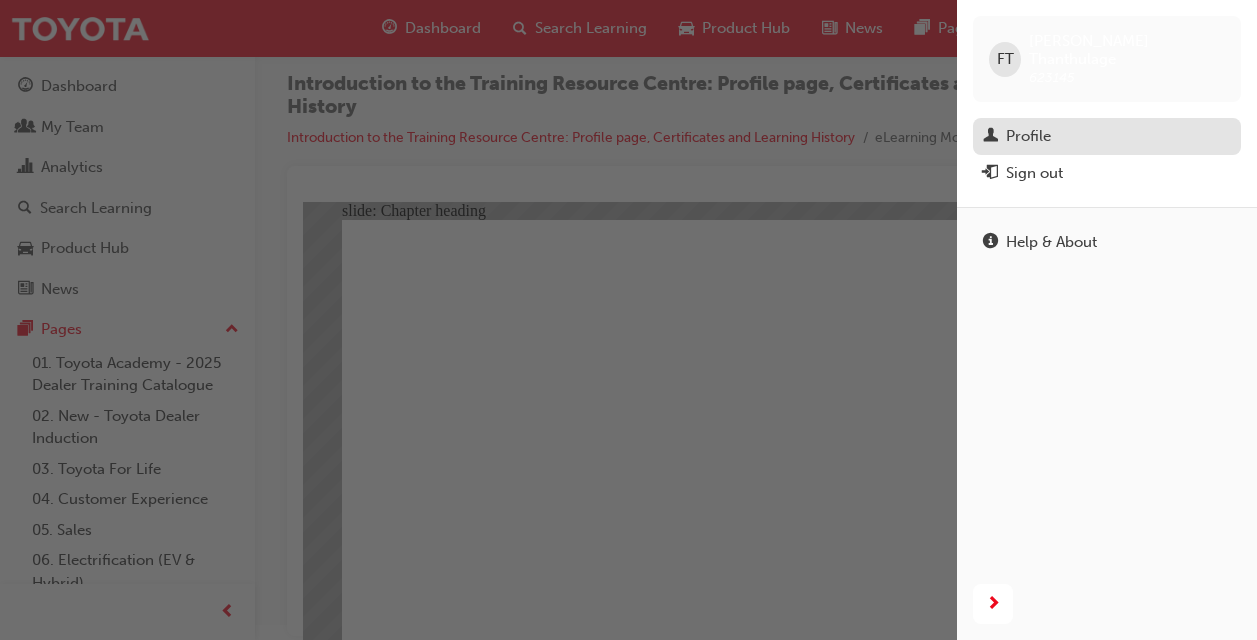 click on "Profile" at bounding box center (1028, 136) 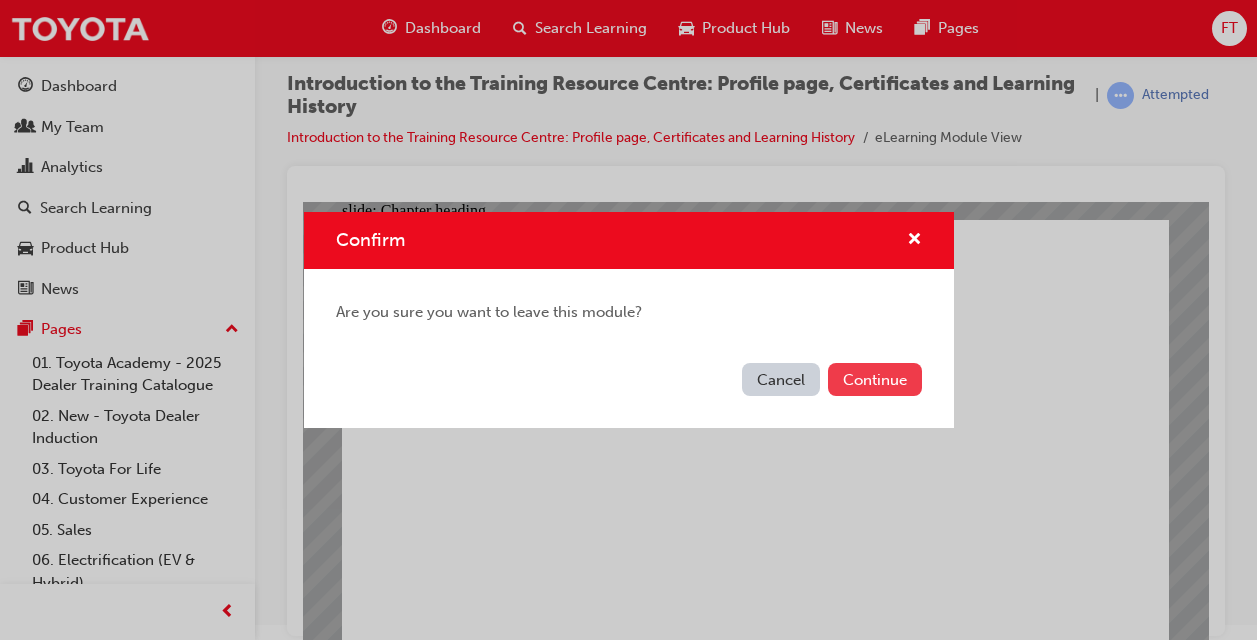 click on "Continue" at bounding box center (875, 379) 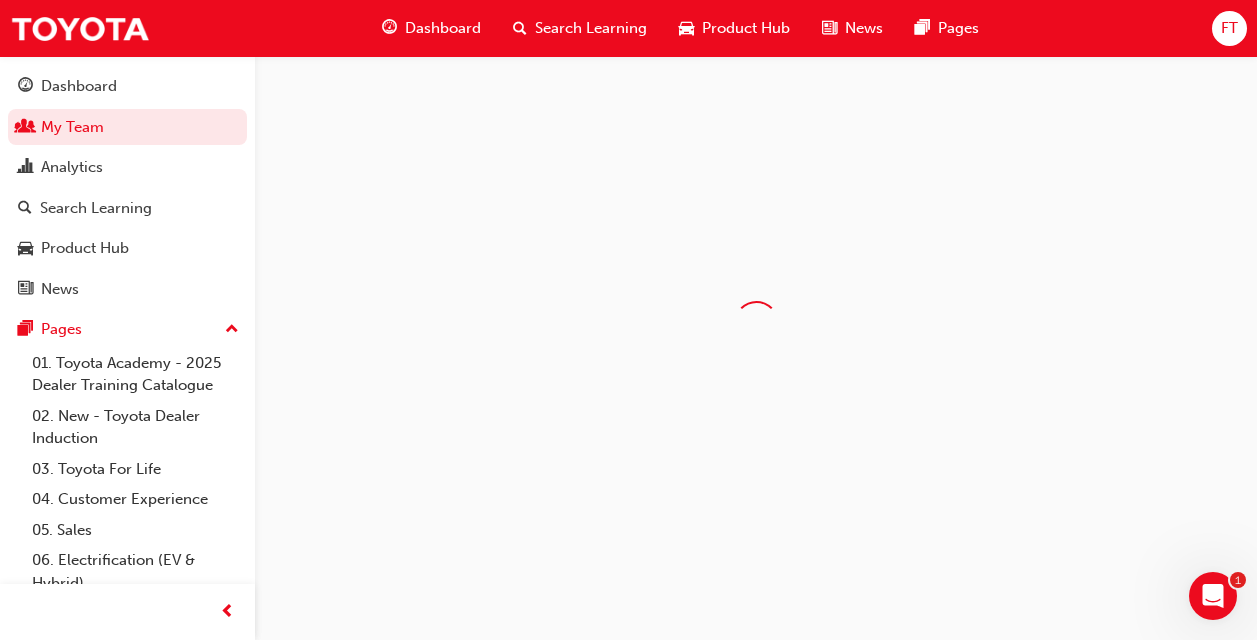 scroll, scrollTop: 0, scrollLeft: 0, axis: both 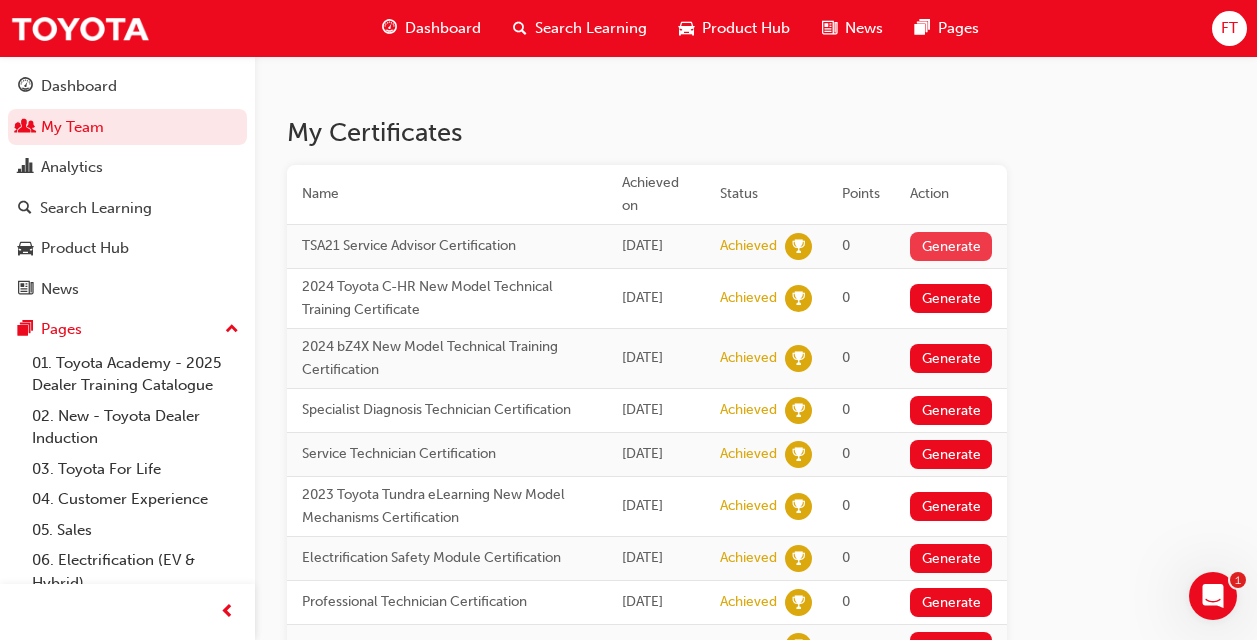 click on "Generate" at bounding box center [951, 246] 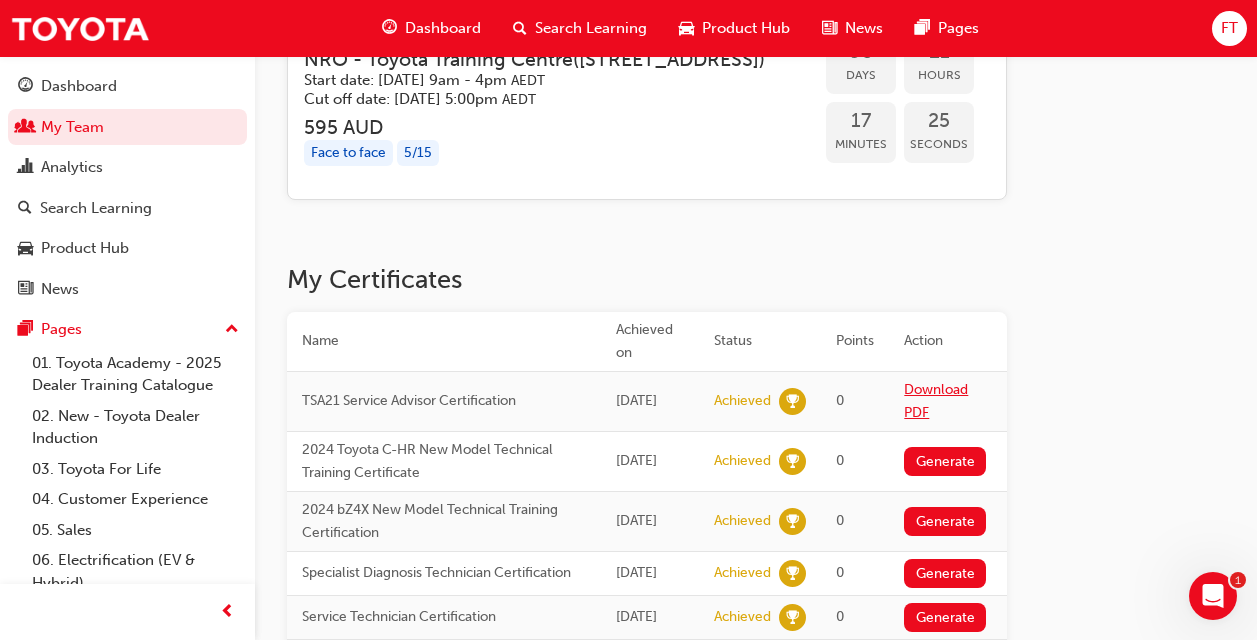 click on "Download PDF" at bounding box center (936, 401) 